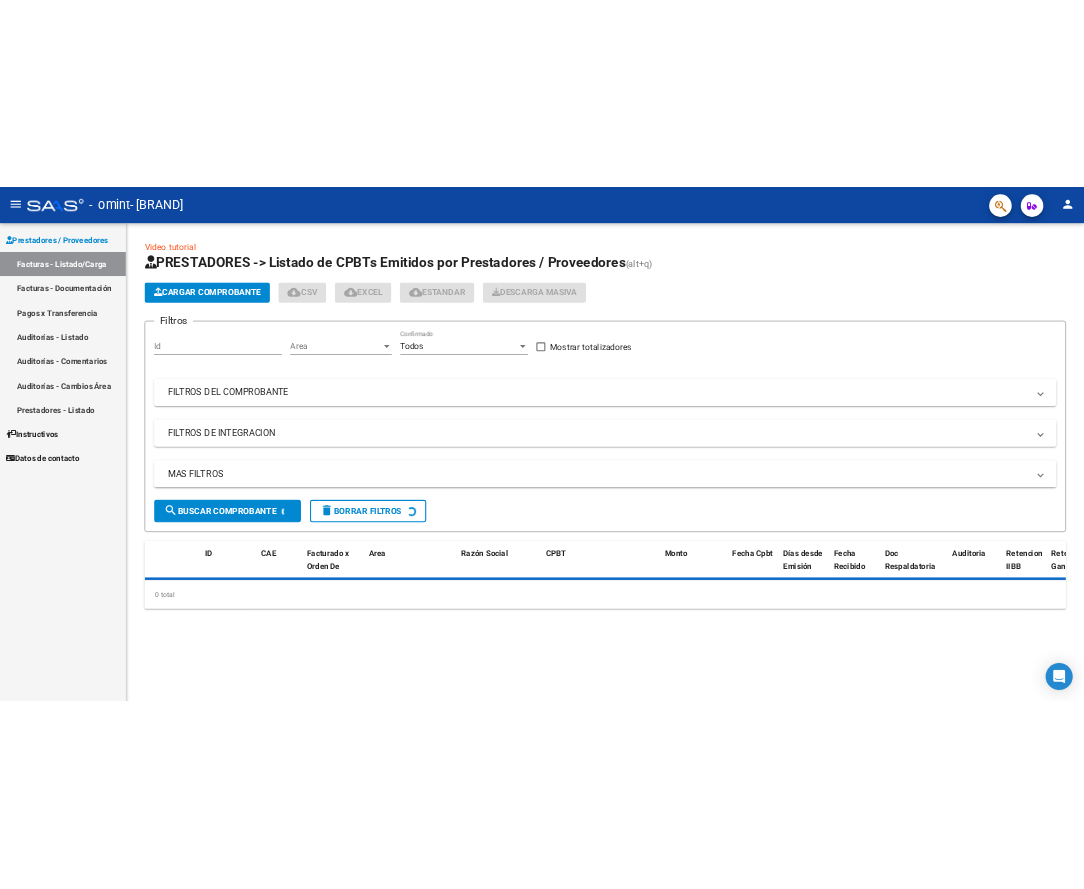 scroll, scrollTop: 0, scrollLeft: 0, axis: both 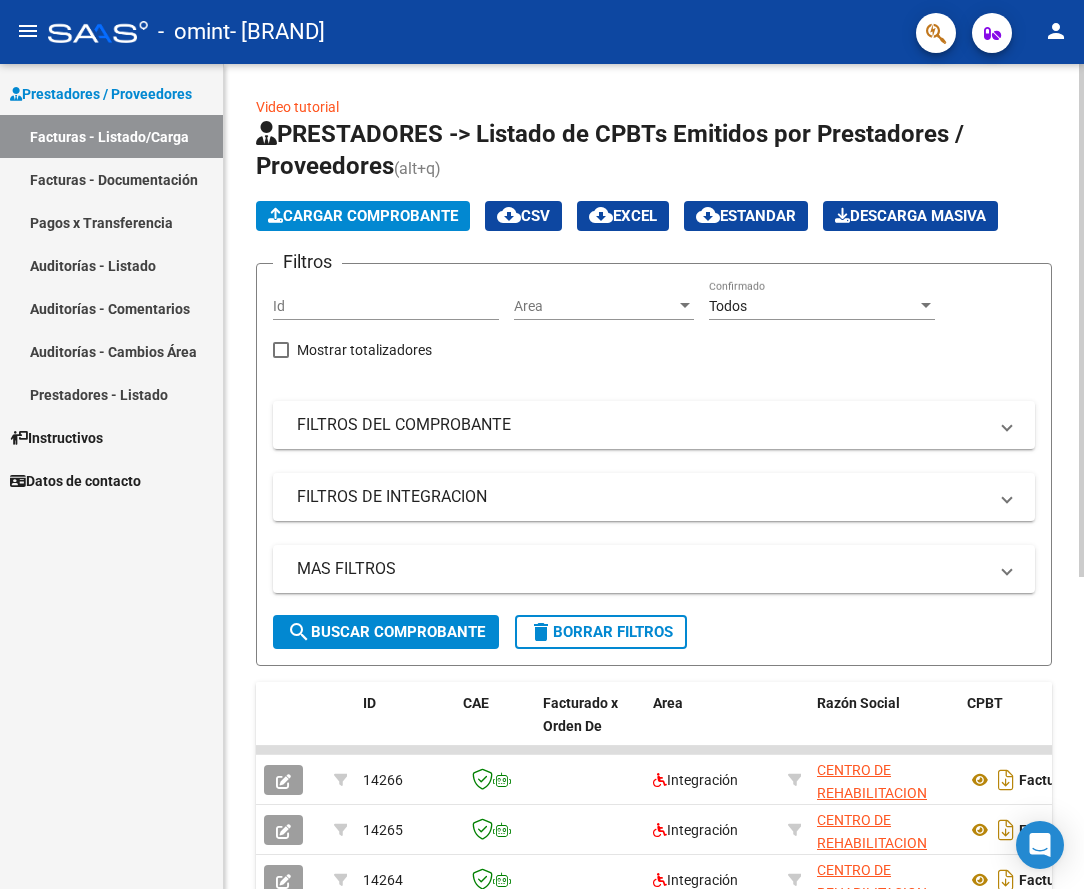click on "Cargar Comprobante" 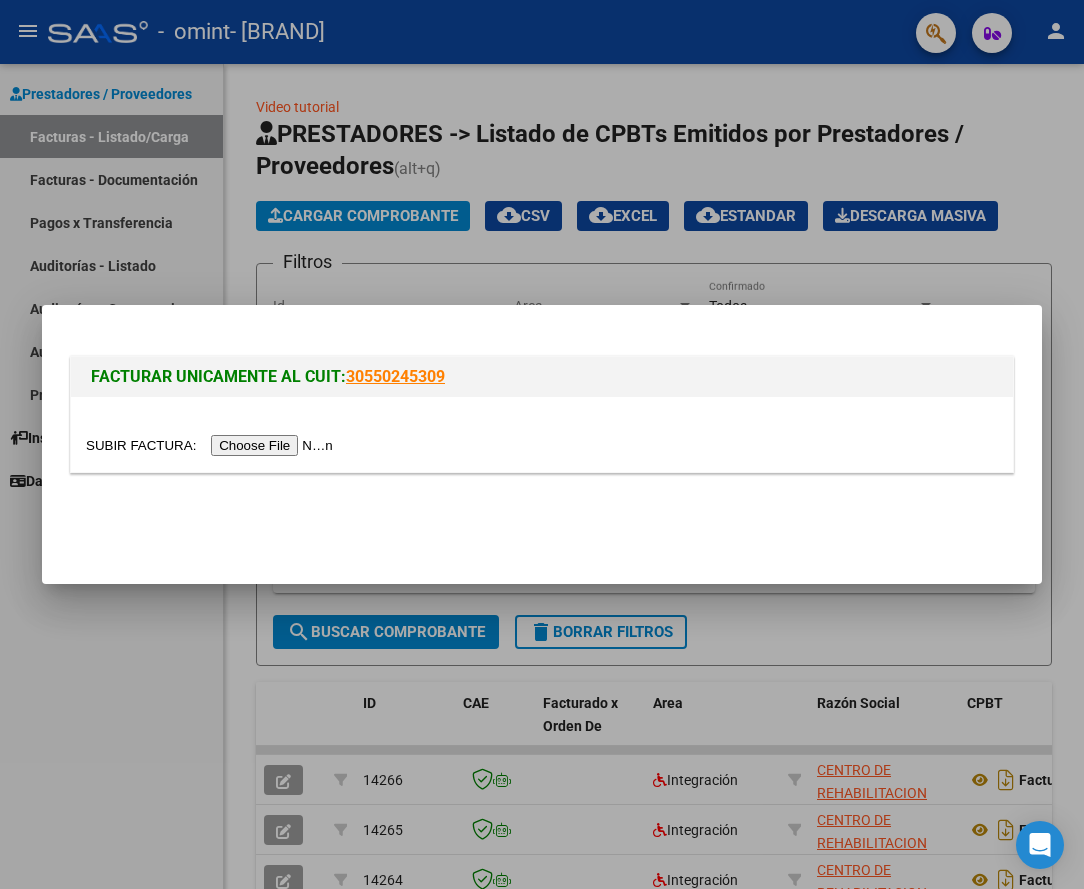 click at bounding box center [212, 445] 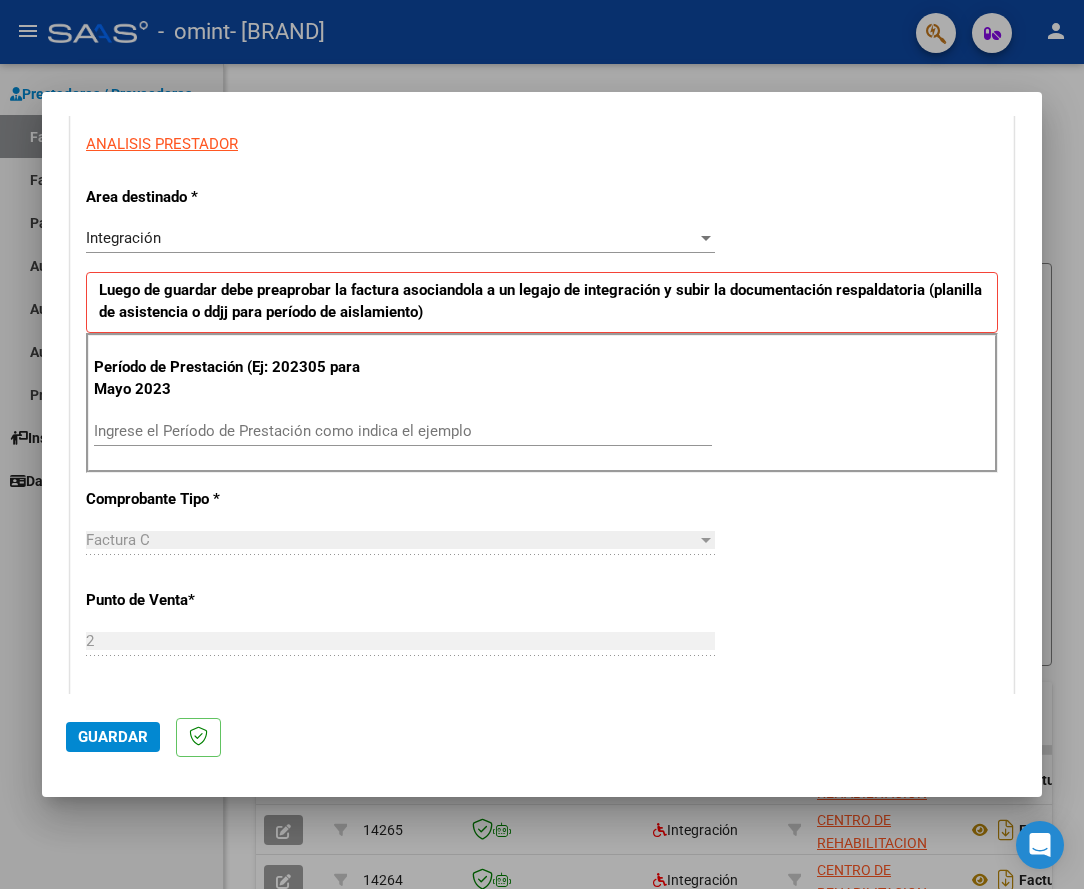 scroll, scrollTop: 400, scrollLeft: 0, axis: vertical 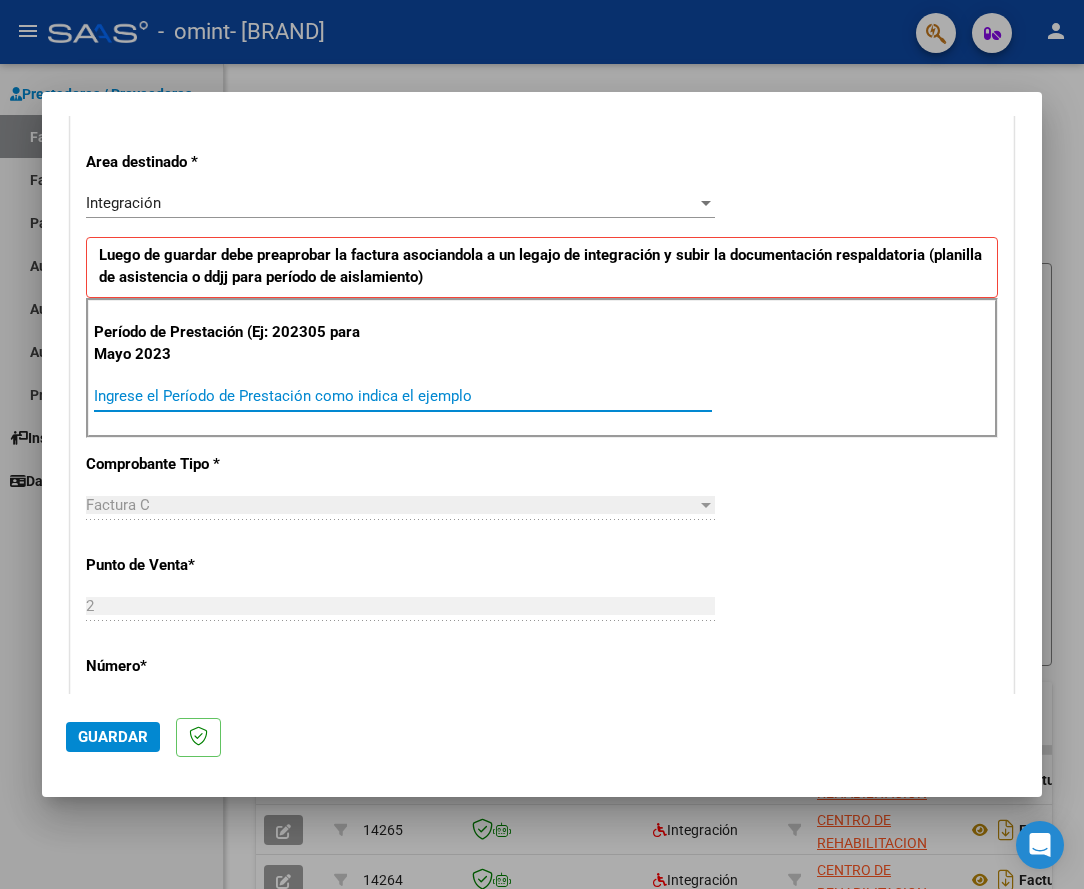 click on "Ingrese el Período de Prestación como indica el ejemplo" at bounding box center (403, 396) 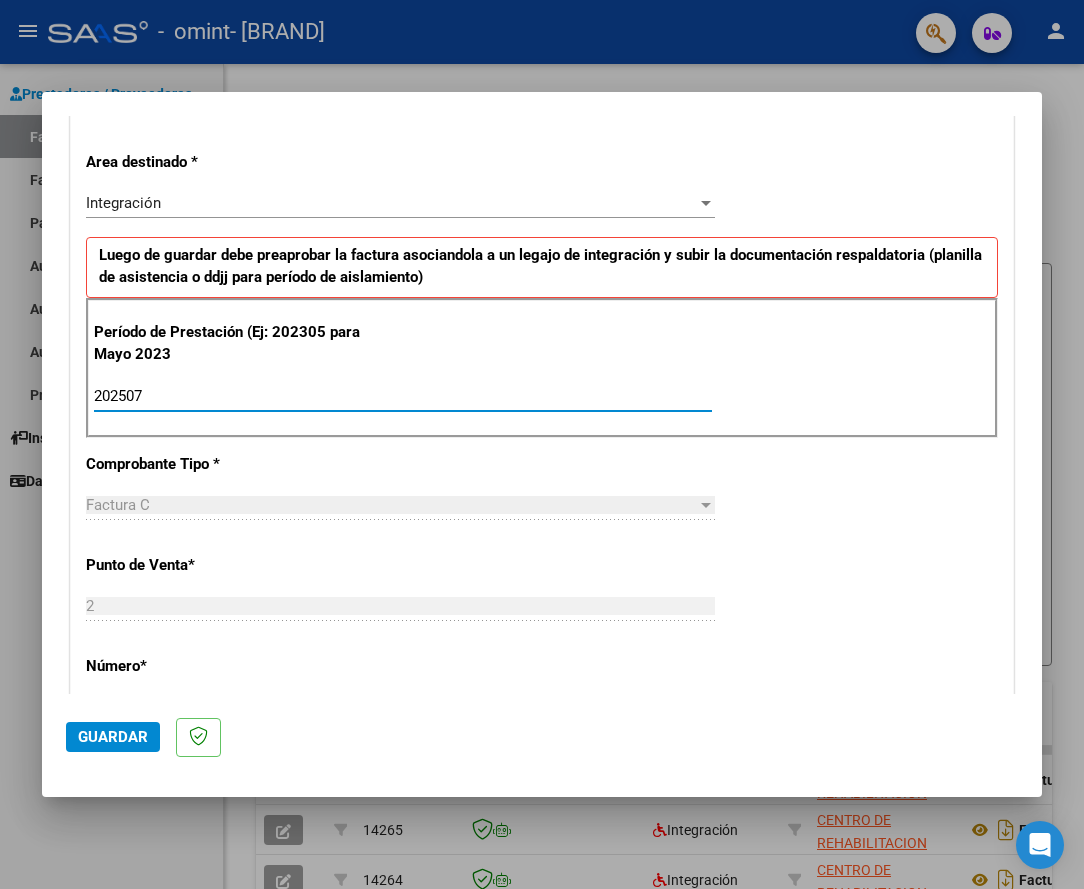 type on "202507" 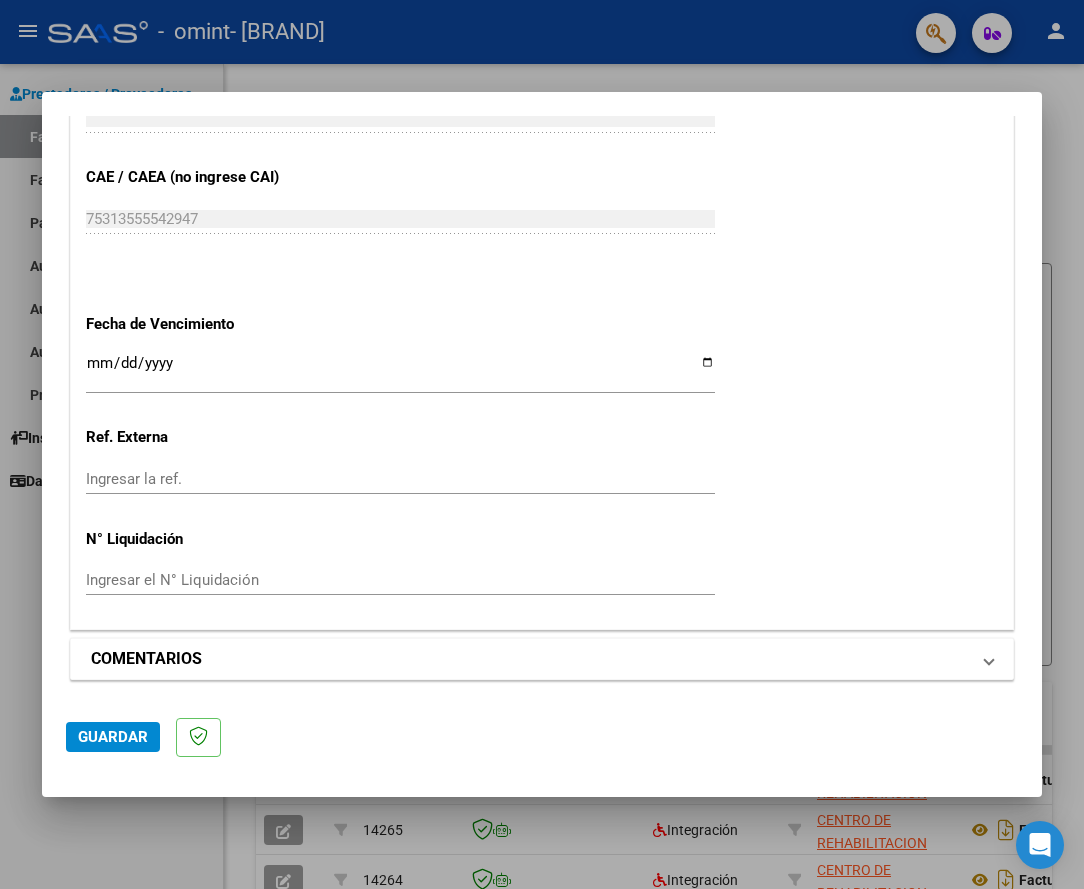 scroll, scrollTop: 1206, scrollLeft: 0, axis: vertical 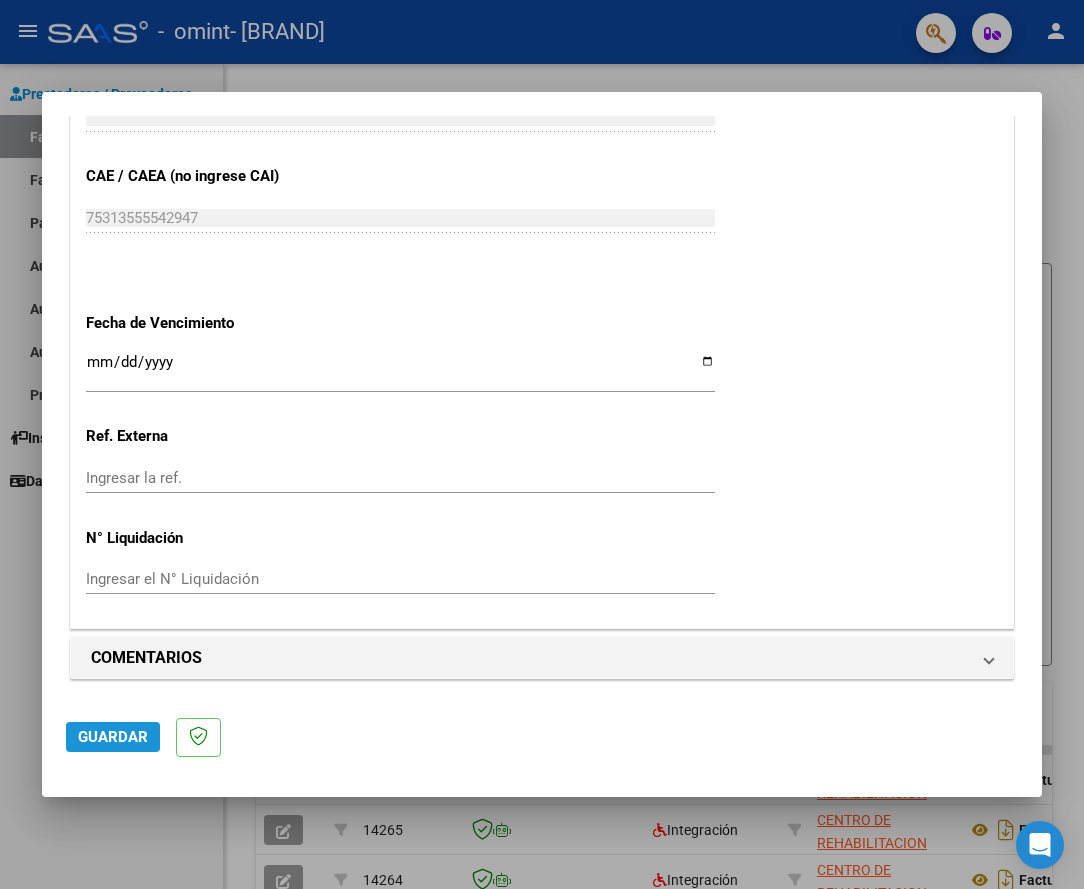 click on "Guardar" 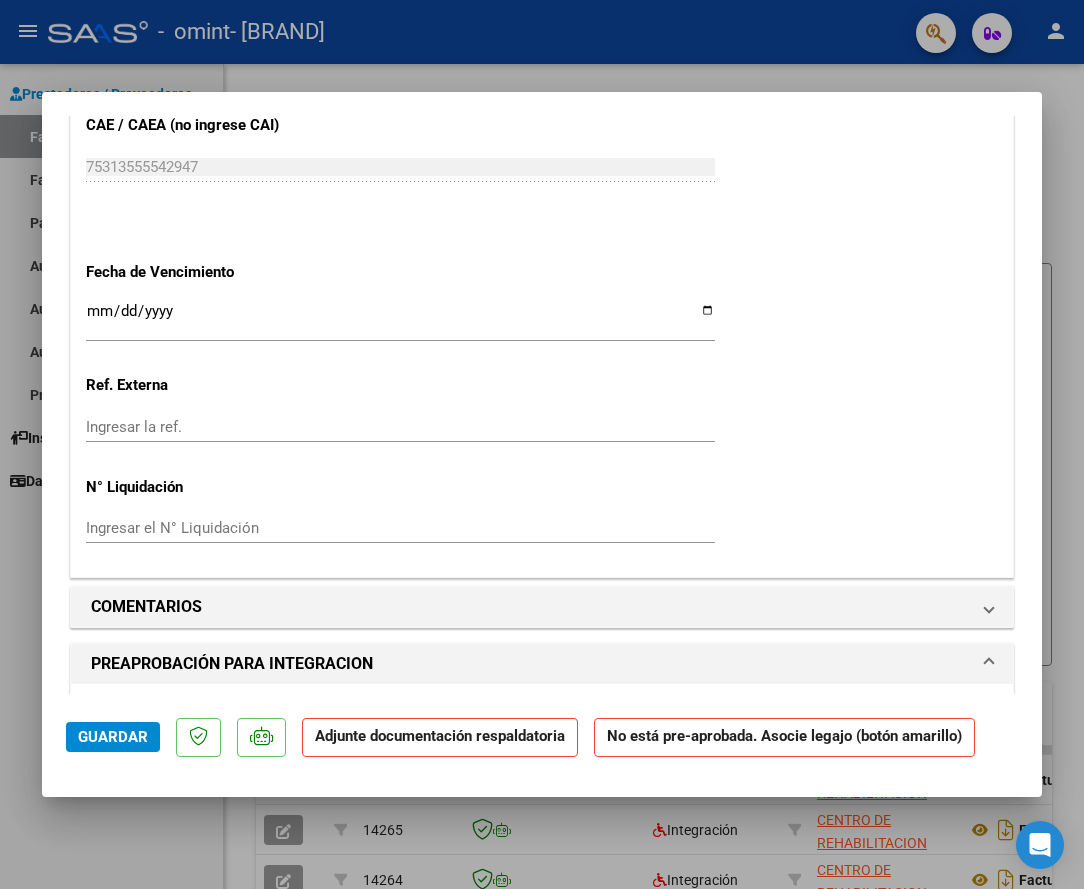 scroll, scrollTop: 1300, scrollLeft: 0, axis: vertical 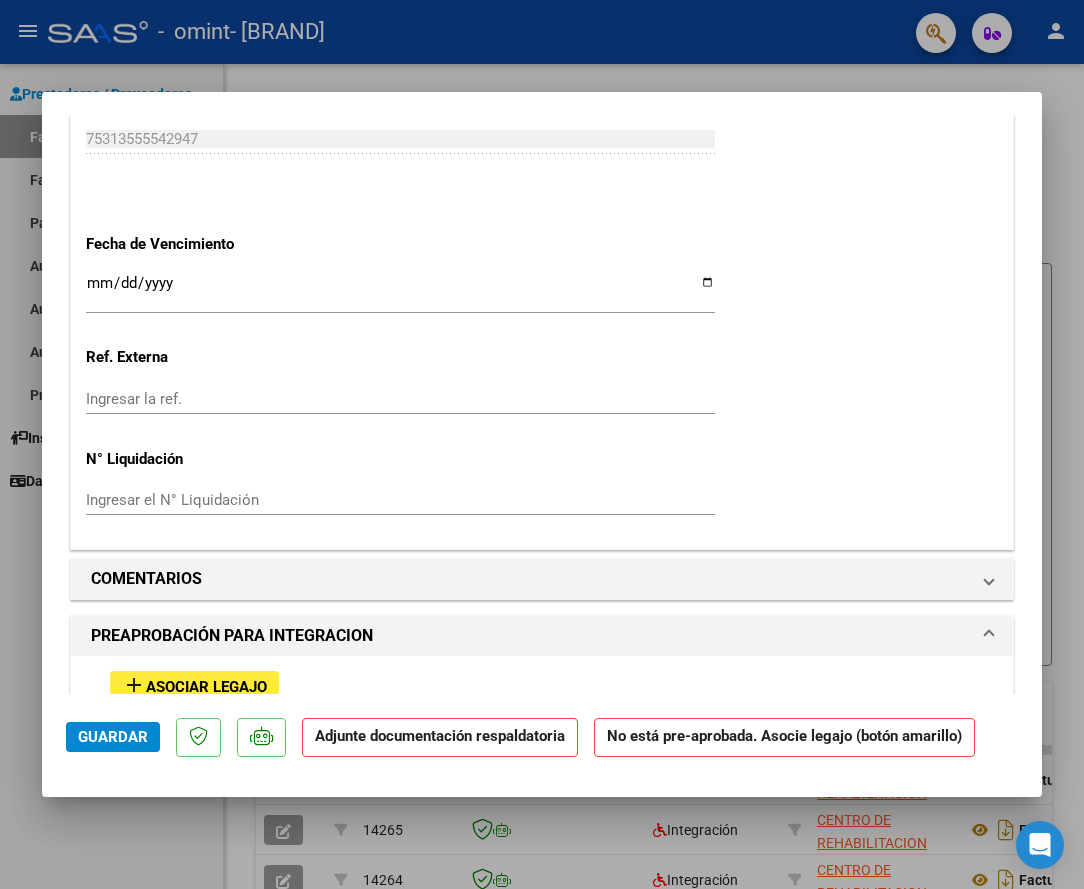 click on "Asociar Legajo" at bounding box center [206, 687] 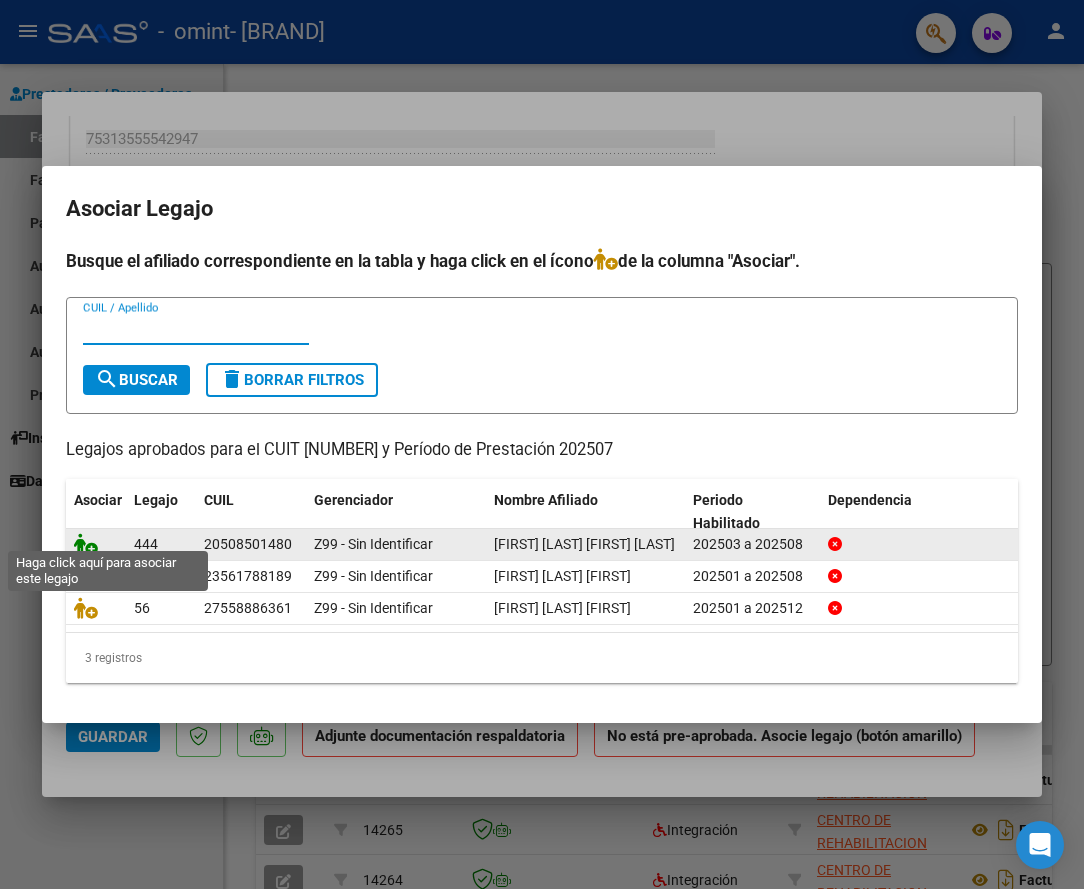 click 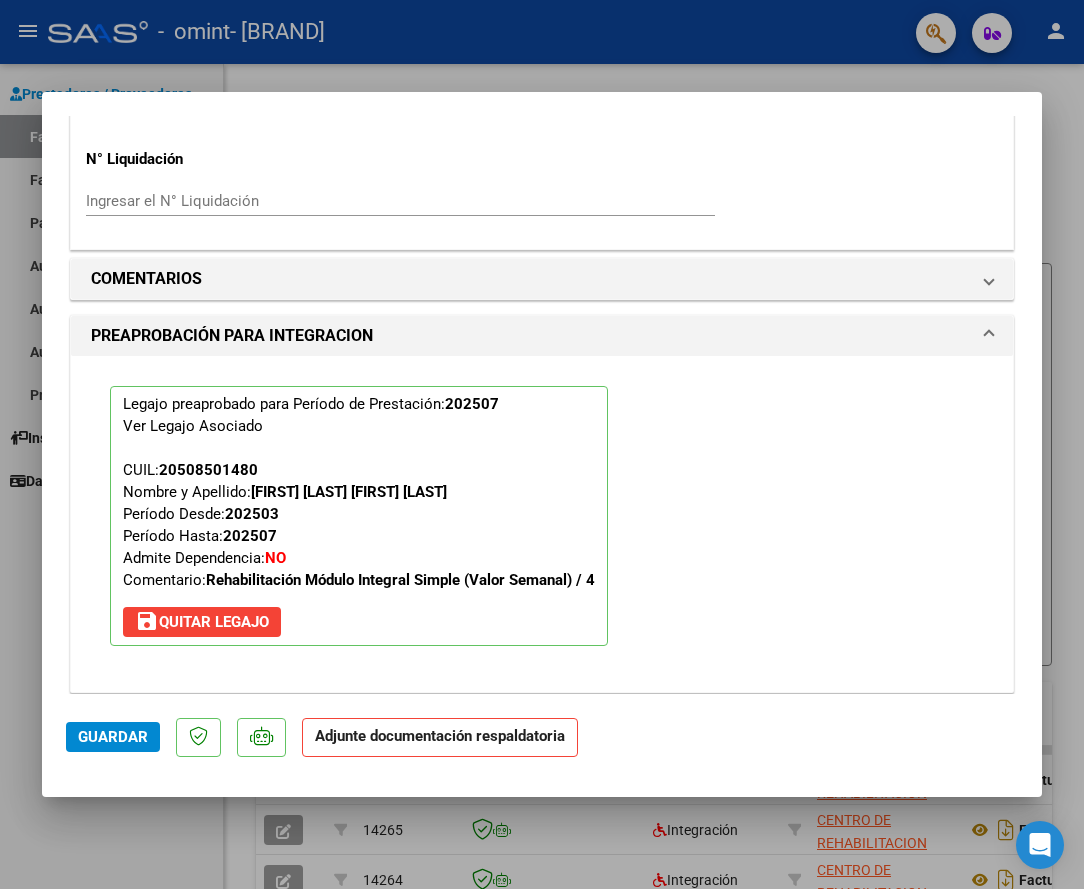 scroll, scrollTop: 1852, scrollLeft: 0, axis: vertical 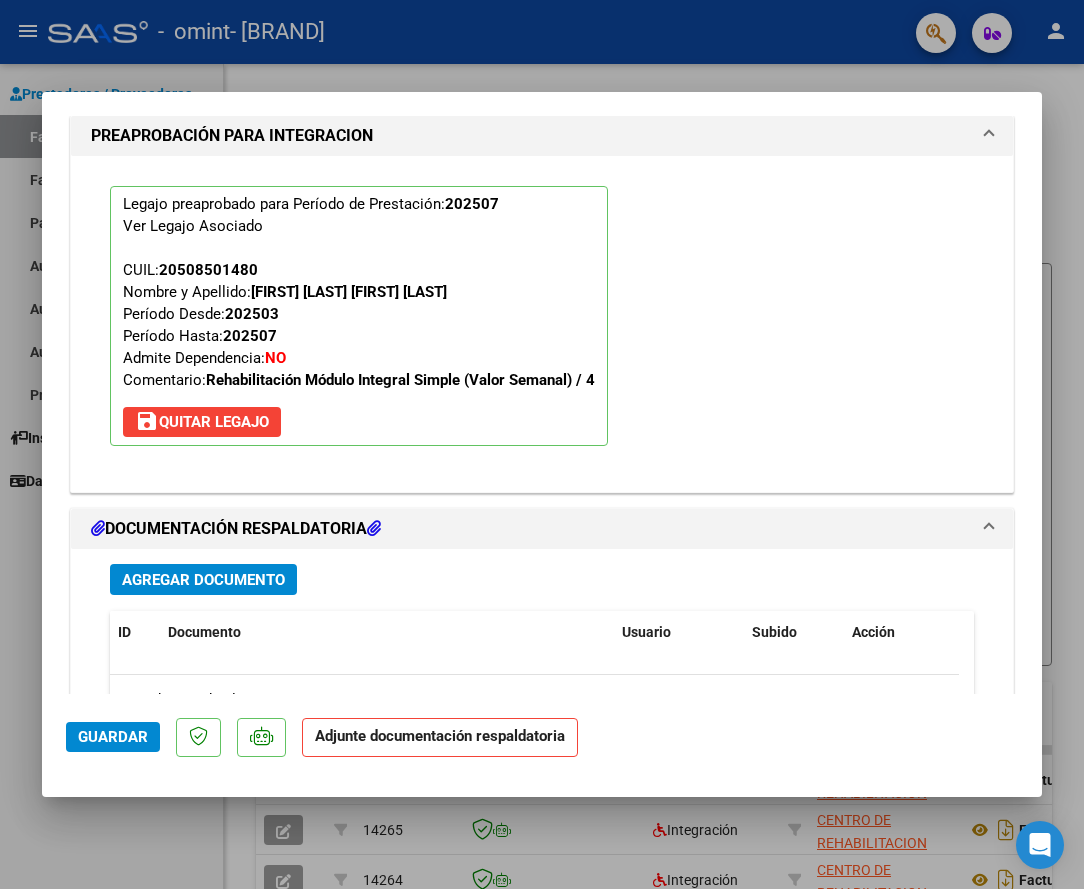 click on "Agregar Documento" at bounding box center [203, 580] 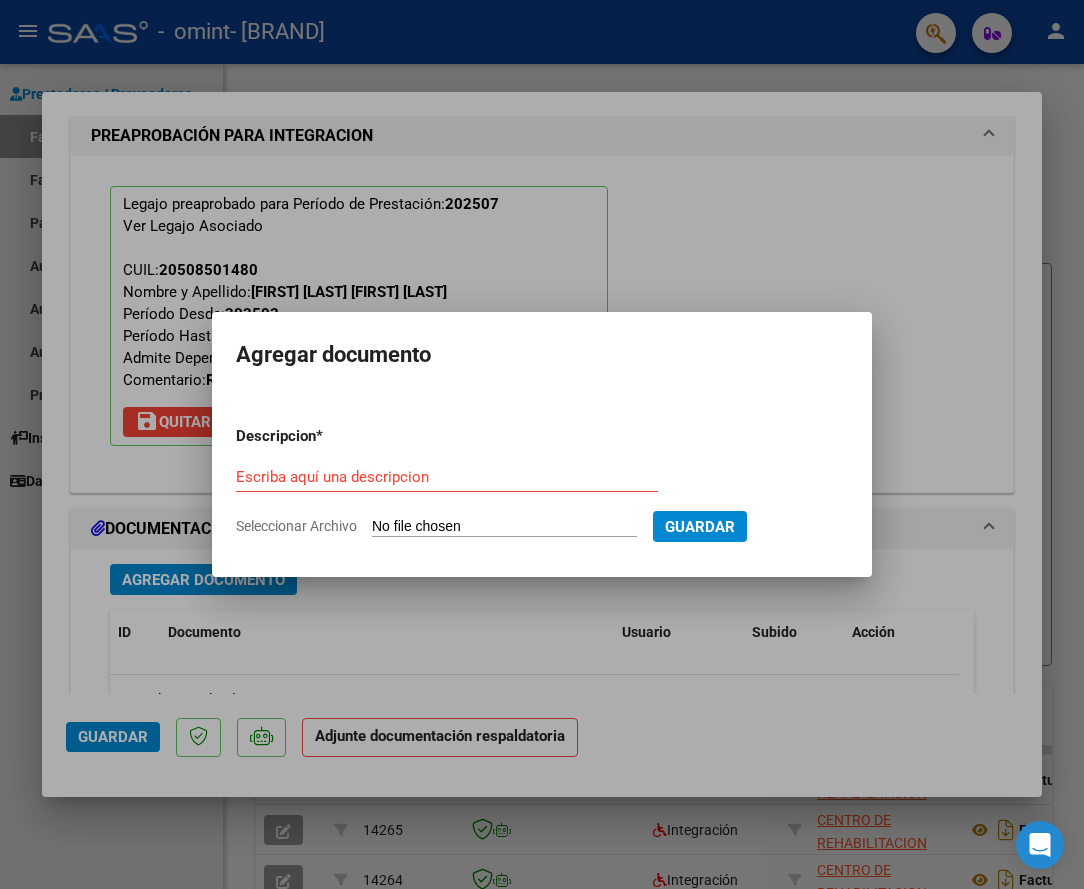 click on "Escriba aquí una descripcion" at bounding box center (447, 477) 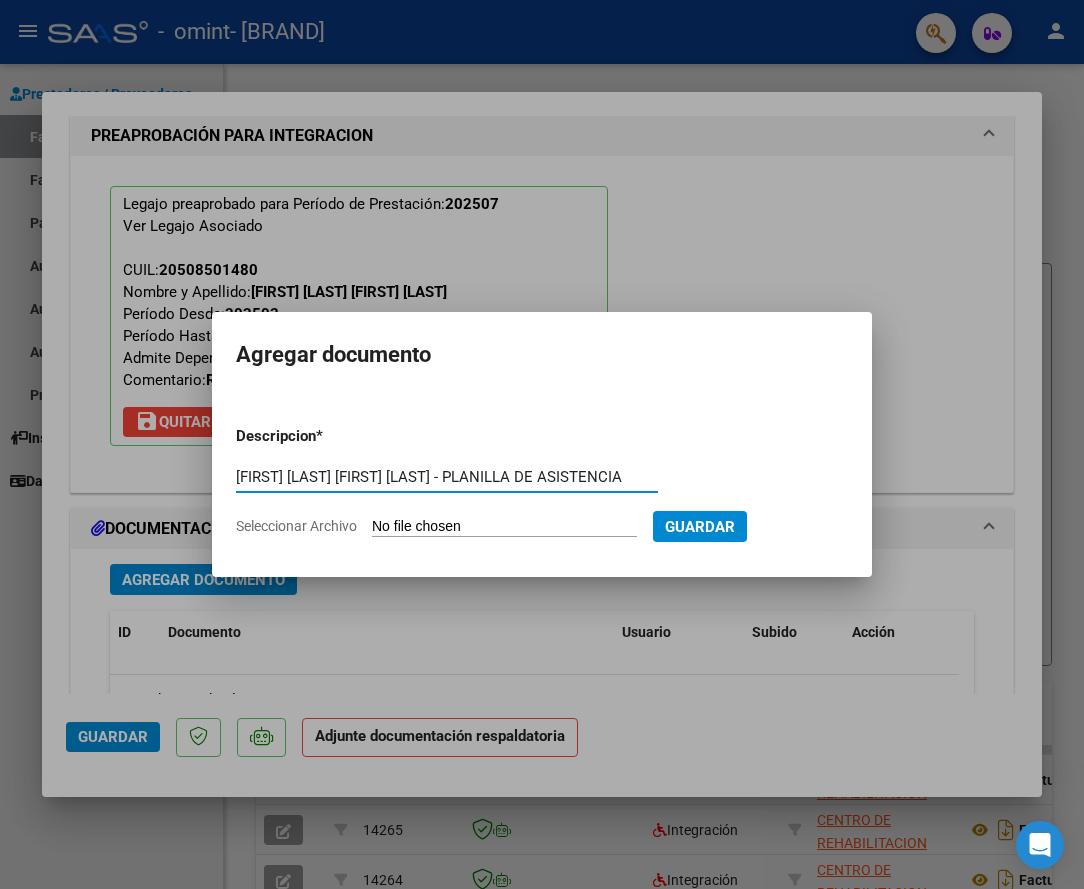 scroll, scrollTop: 0, scrollLeft: 5, axis: horizontal 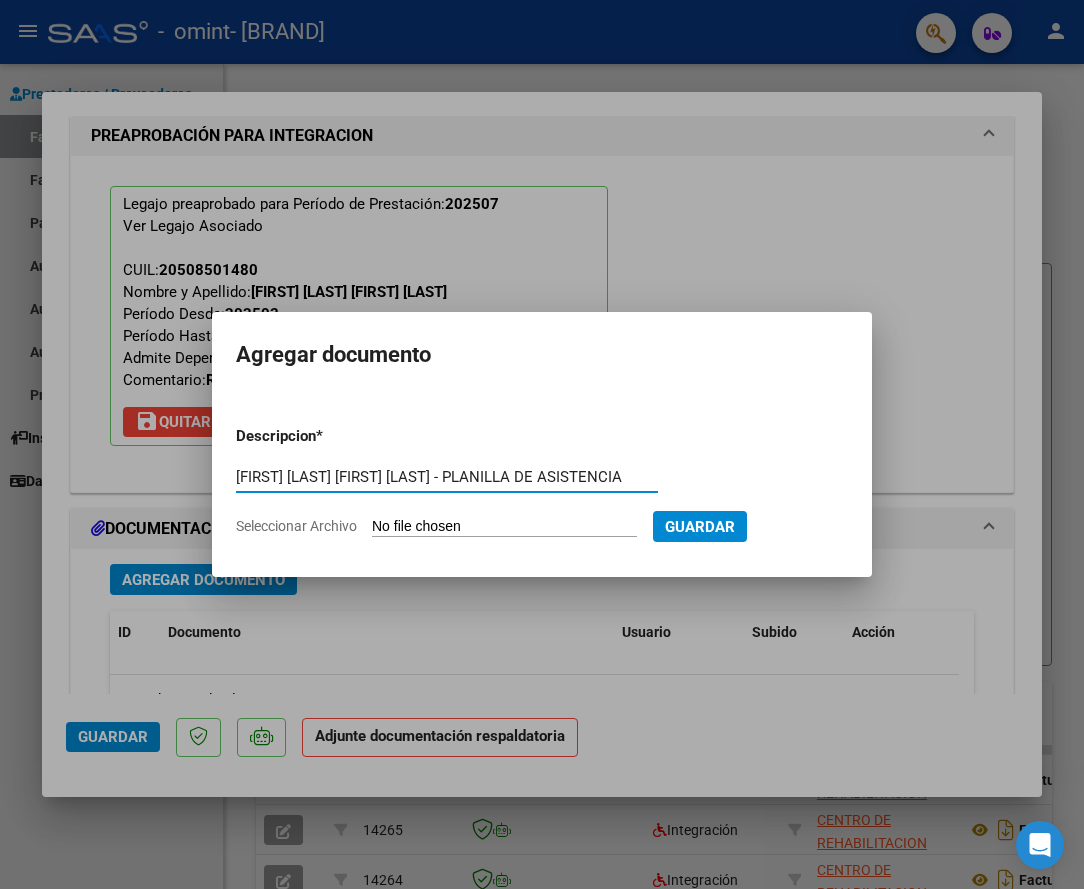 type on "[FIRST] [LAST] [FIRST] [LAST] - PLANILLA DE ASISTENCIA" 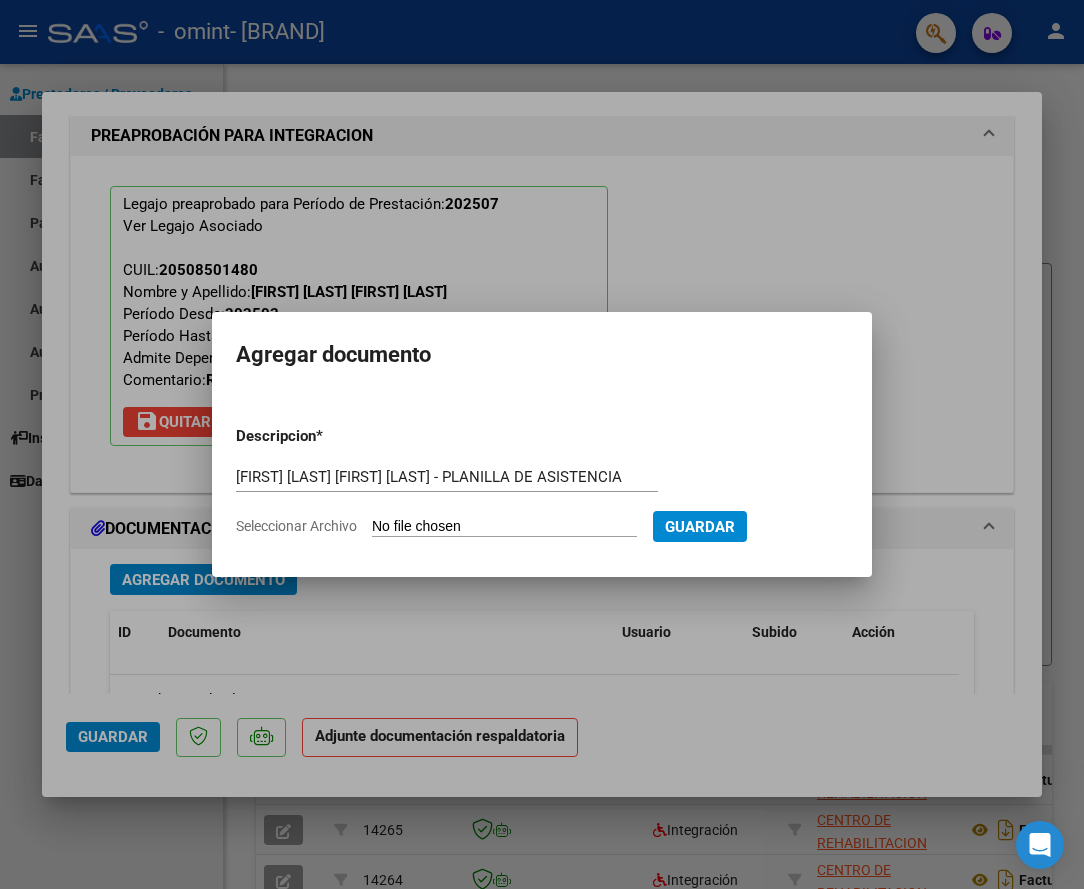 type on "C:\fakepath\[FIRST] [LAST] [FIRST] -PLANILLAS DE ASISTENCIA - JULIO 2025 - OMINT.pdf" 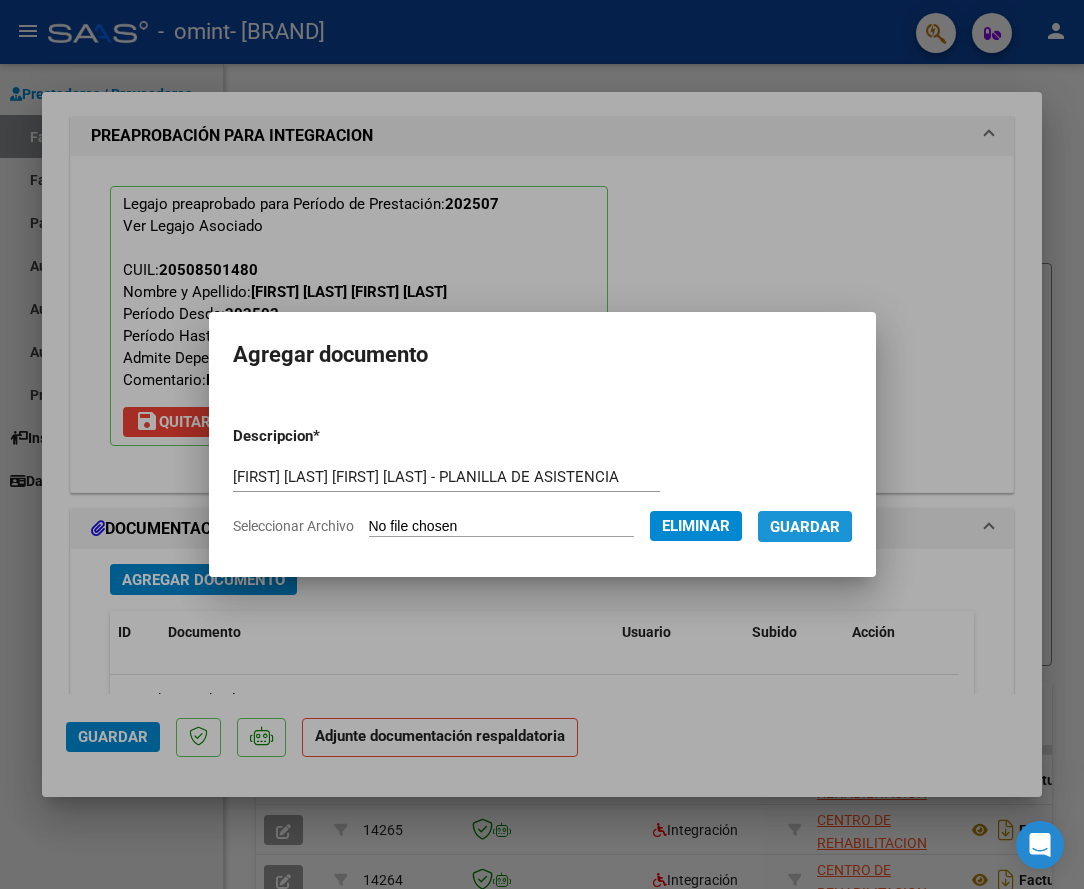 click on "Guardar" at bounding box center (805, 527) 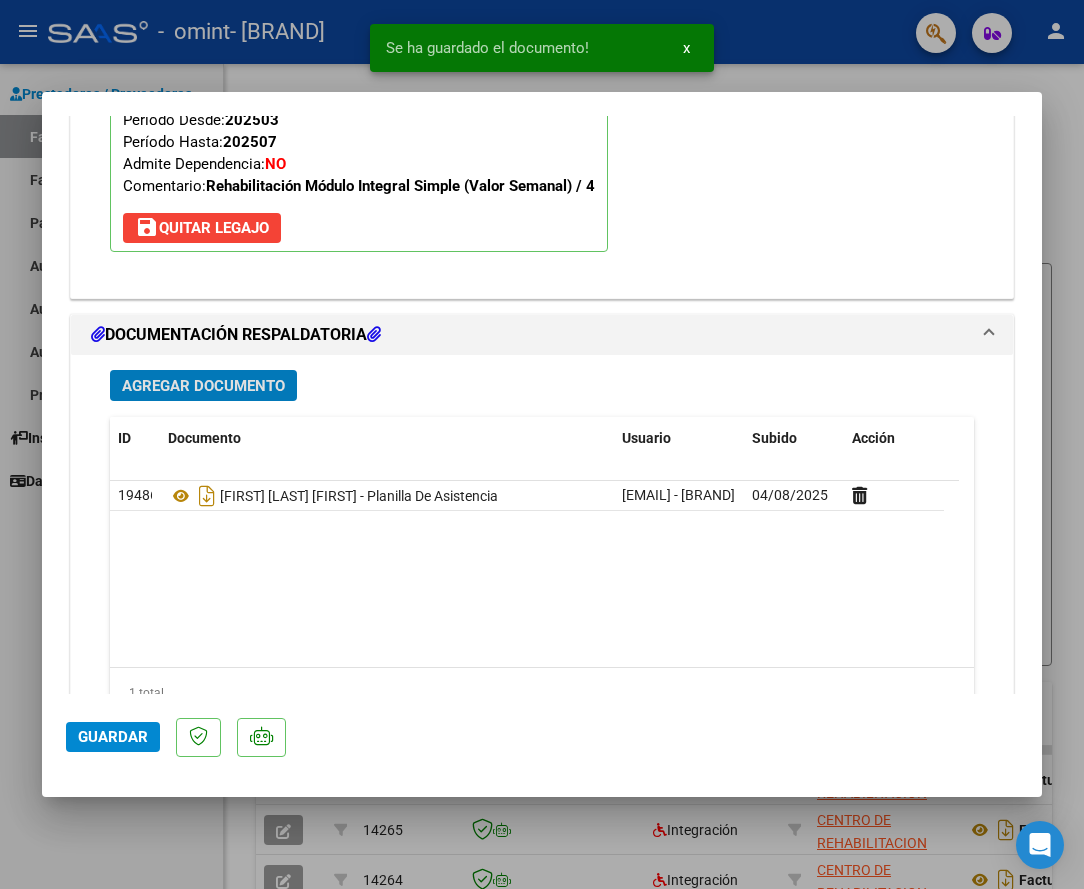 scroll, scrollTop: 2052, scrollLeft: 0, axis: vertical 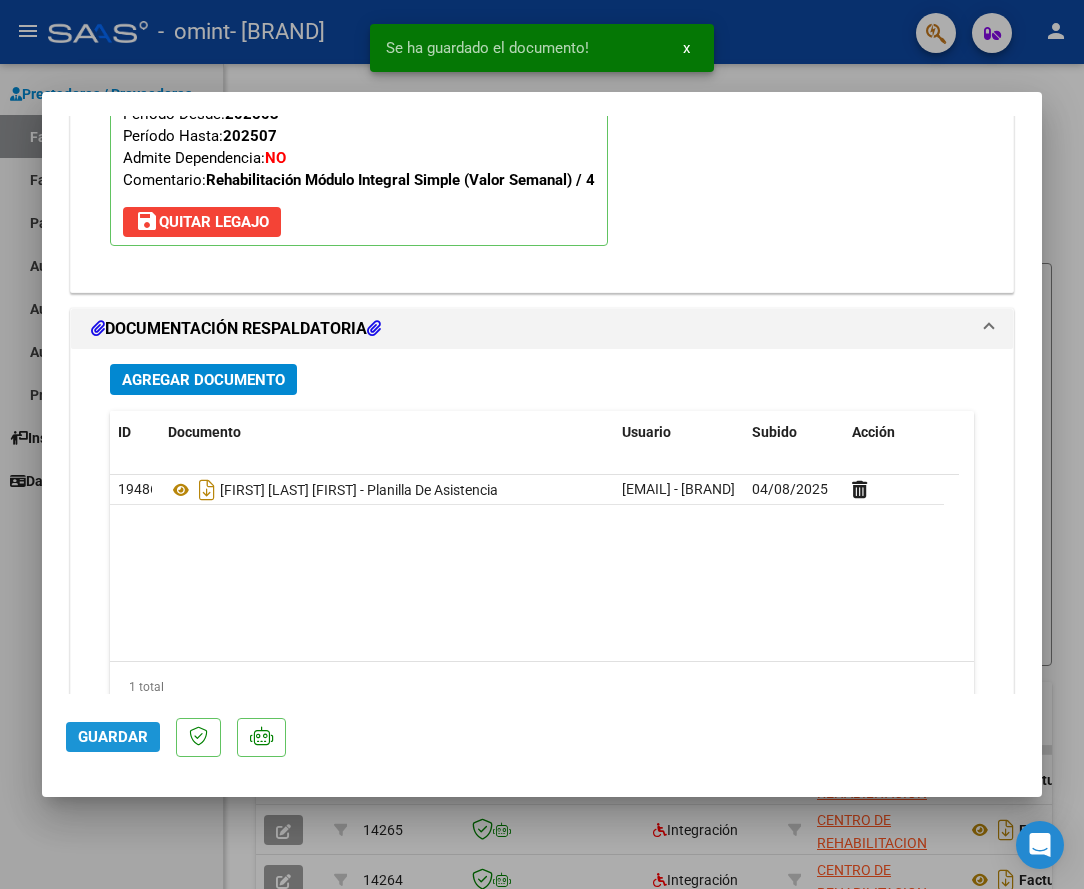 click on "Guardar" 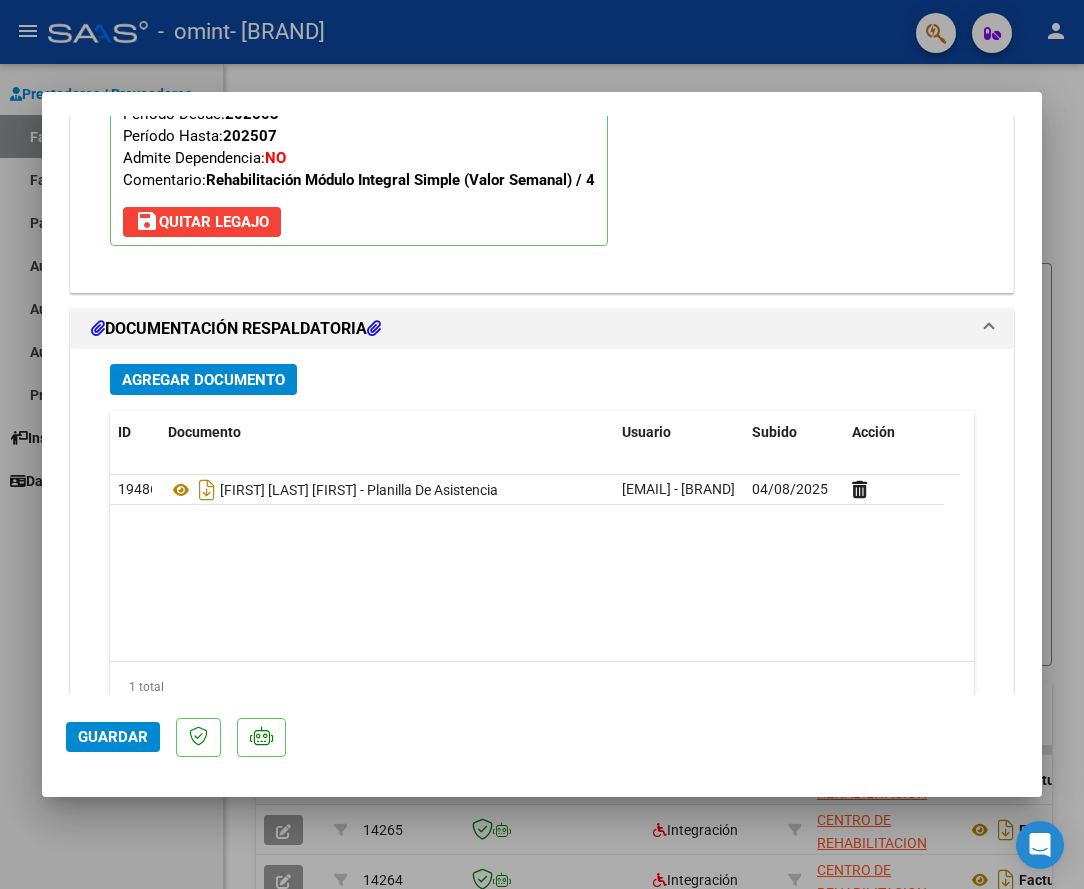 drag, startPoint x: 936, startPoint y: 72, endPoint x: 616, endPoint y: 245, distance: 363.77054 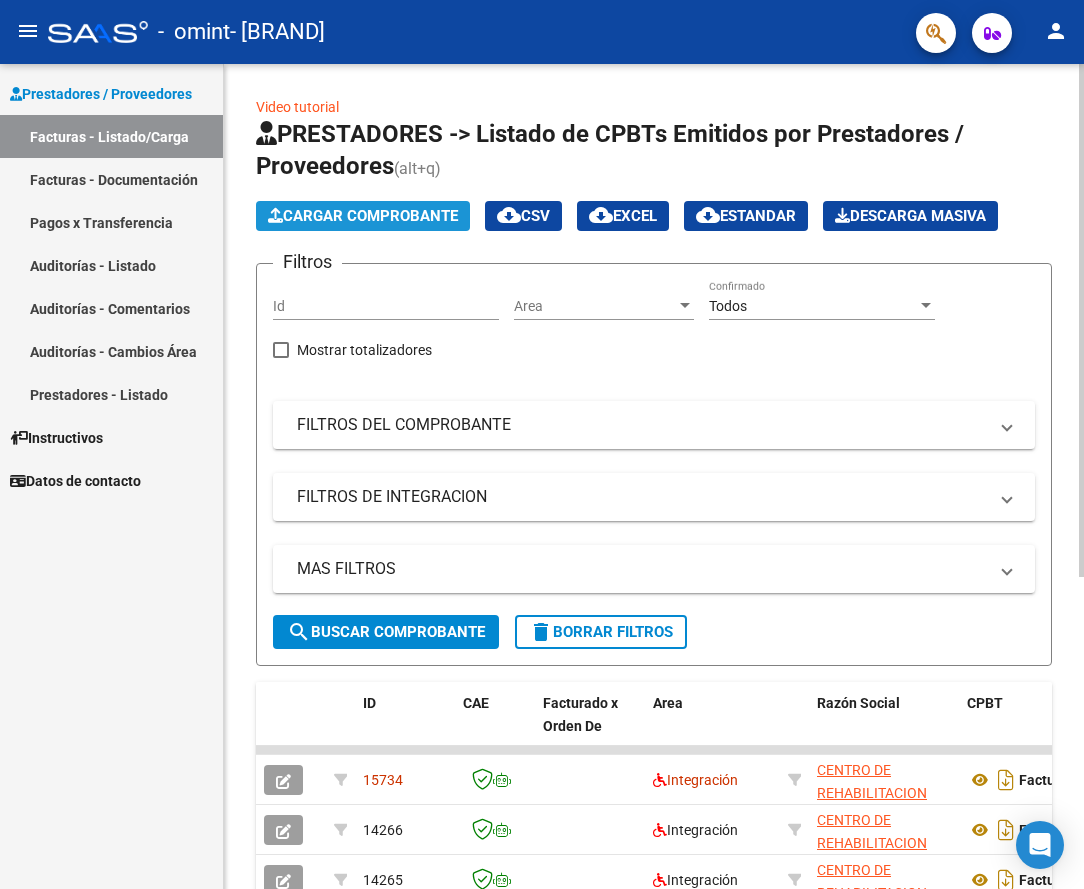 click on "Cargar Comprobante" 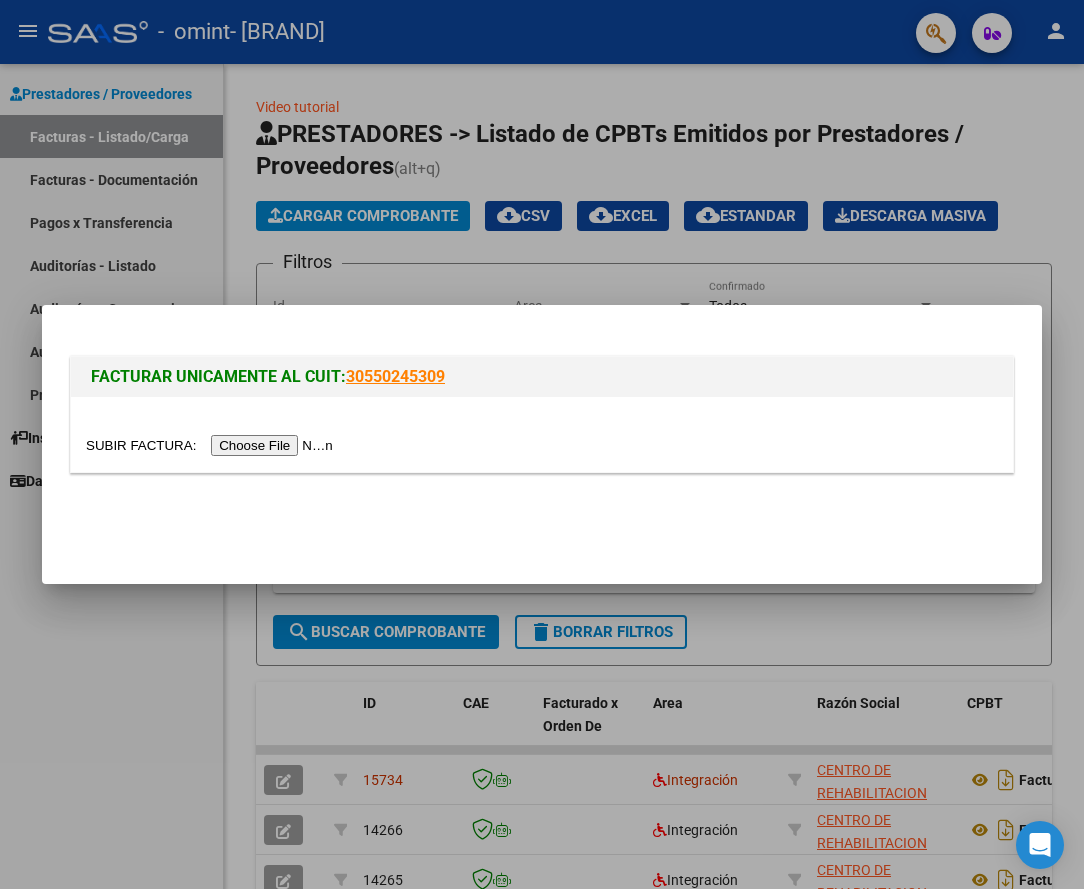 click at bounding box center (212, 445) 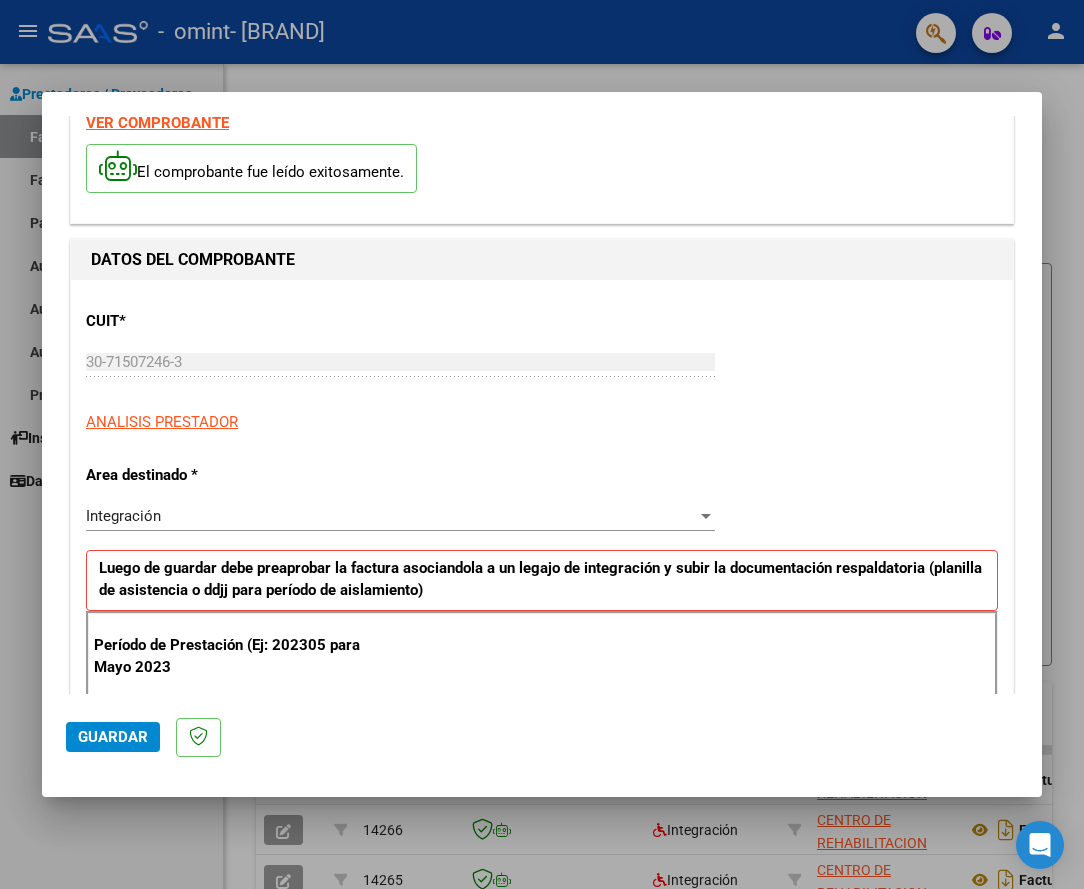 scroll, scrollTop: 200, scrollLeft: 0, axis: vertical 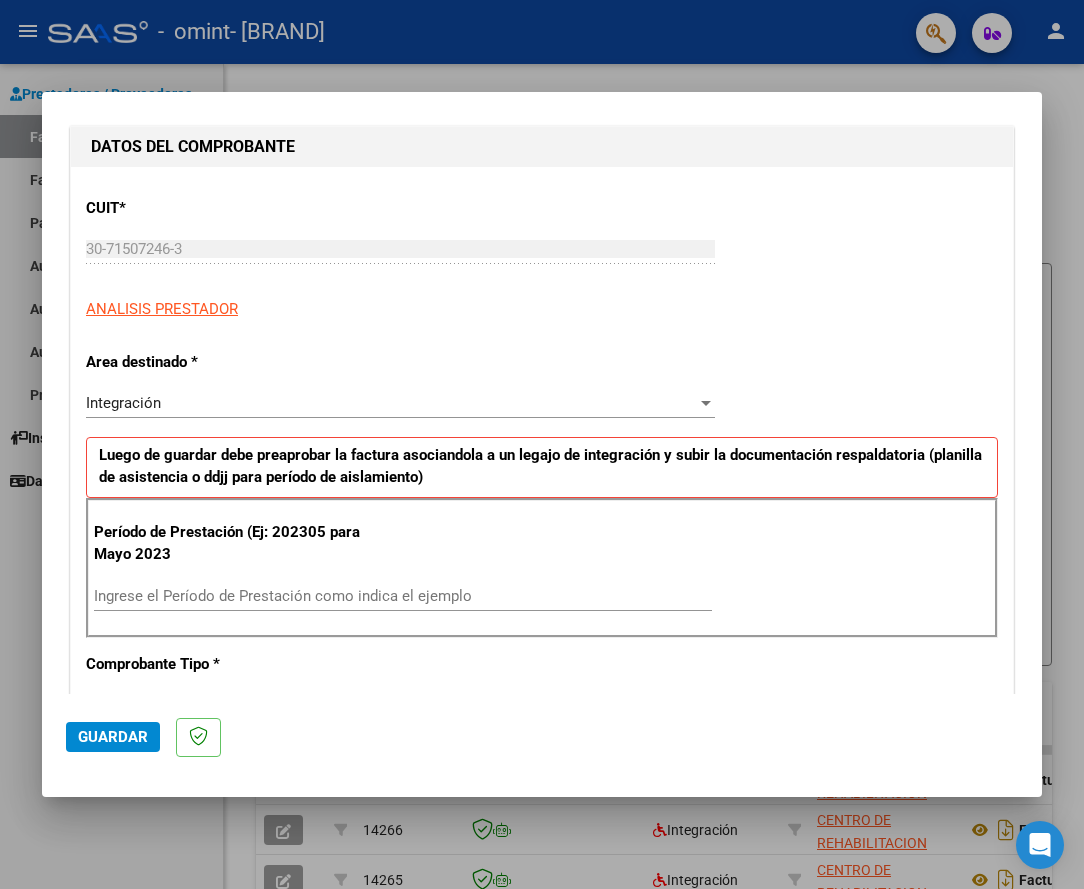 click on "Ingrese el Período de Prestación como indica el ejemplo" at bounding box center (403, 596) 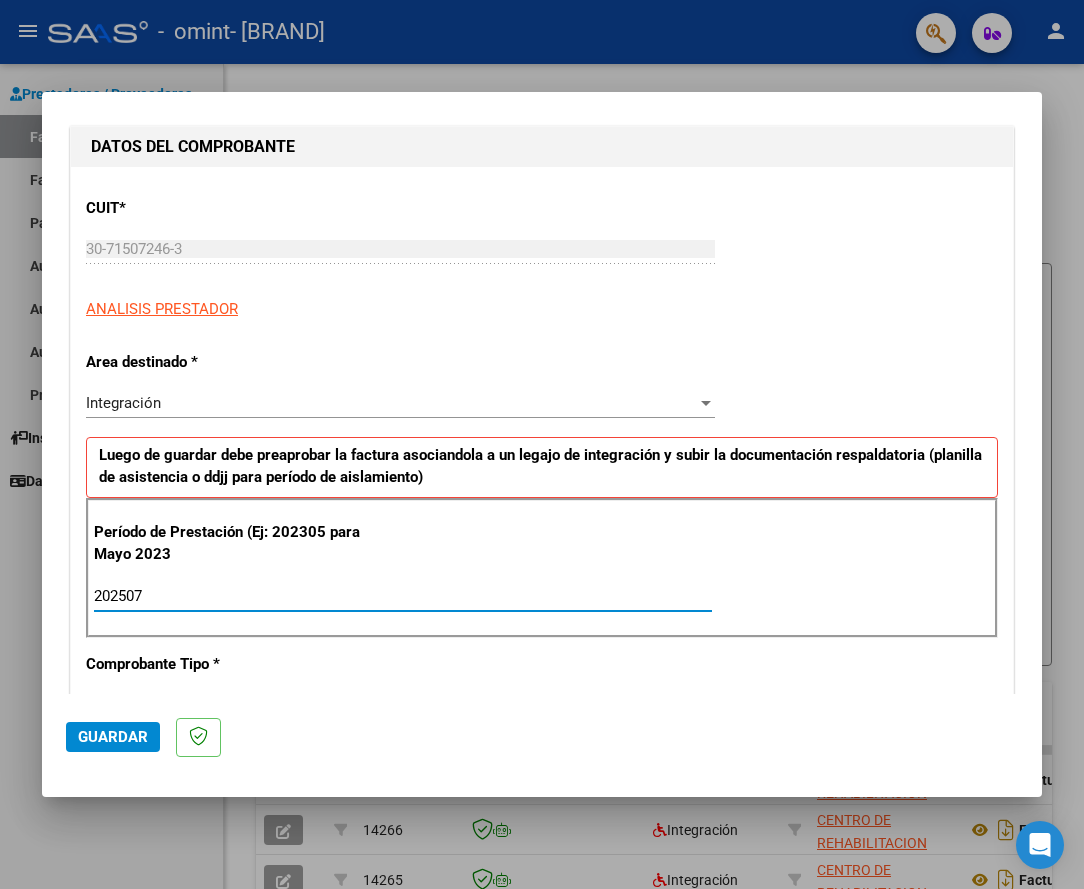 type on "202507" 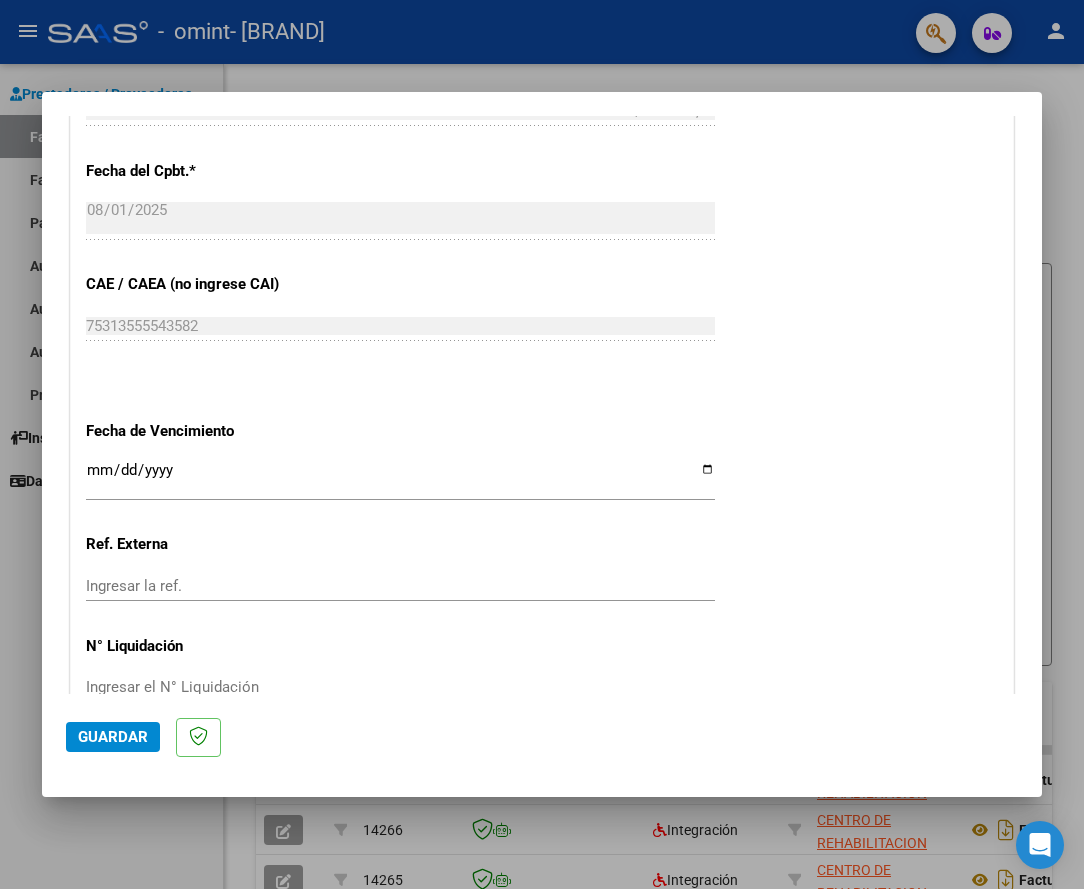 scroll, scrollTop: 1100, scrollLeft: 0, axis: vertical 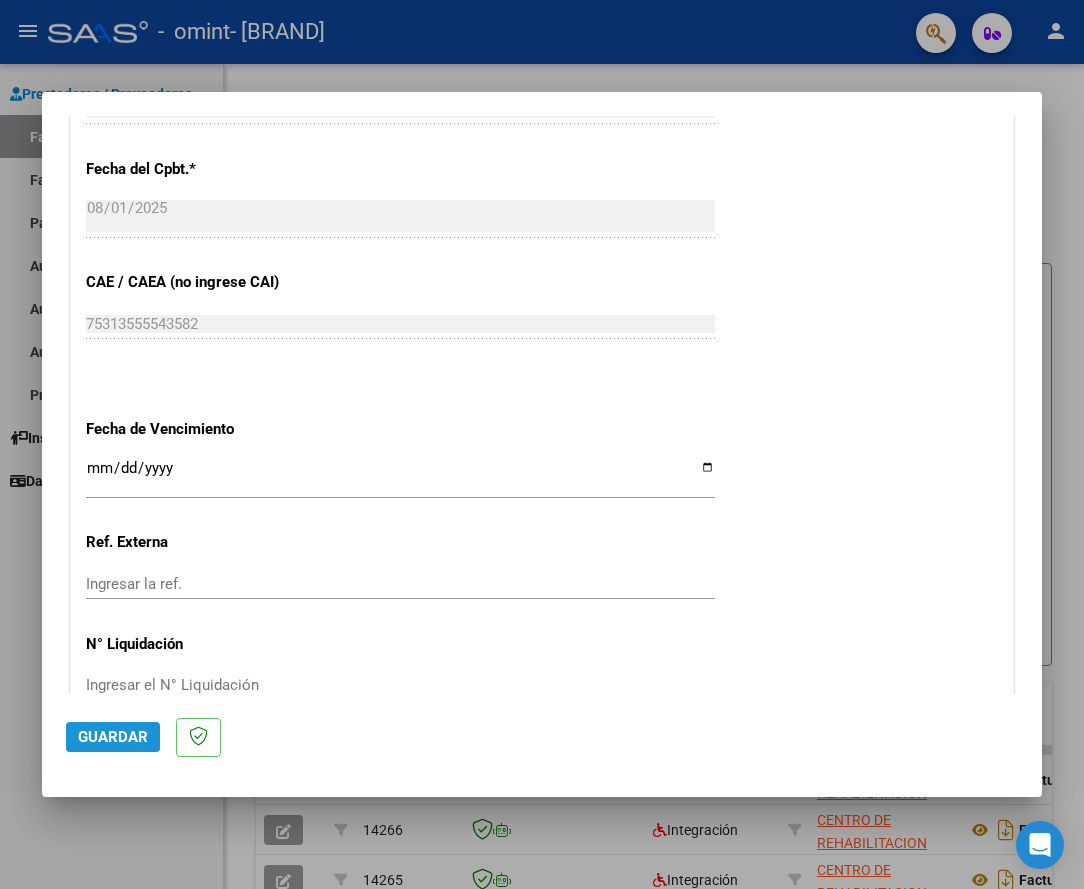 click on "Guardar" 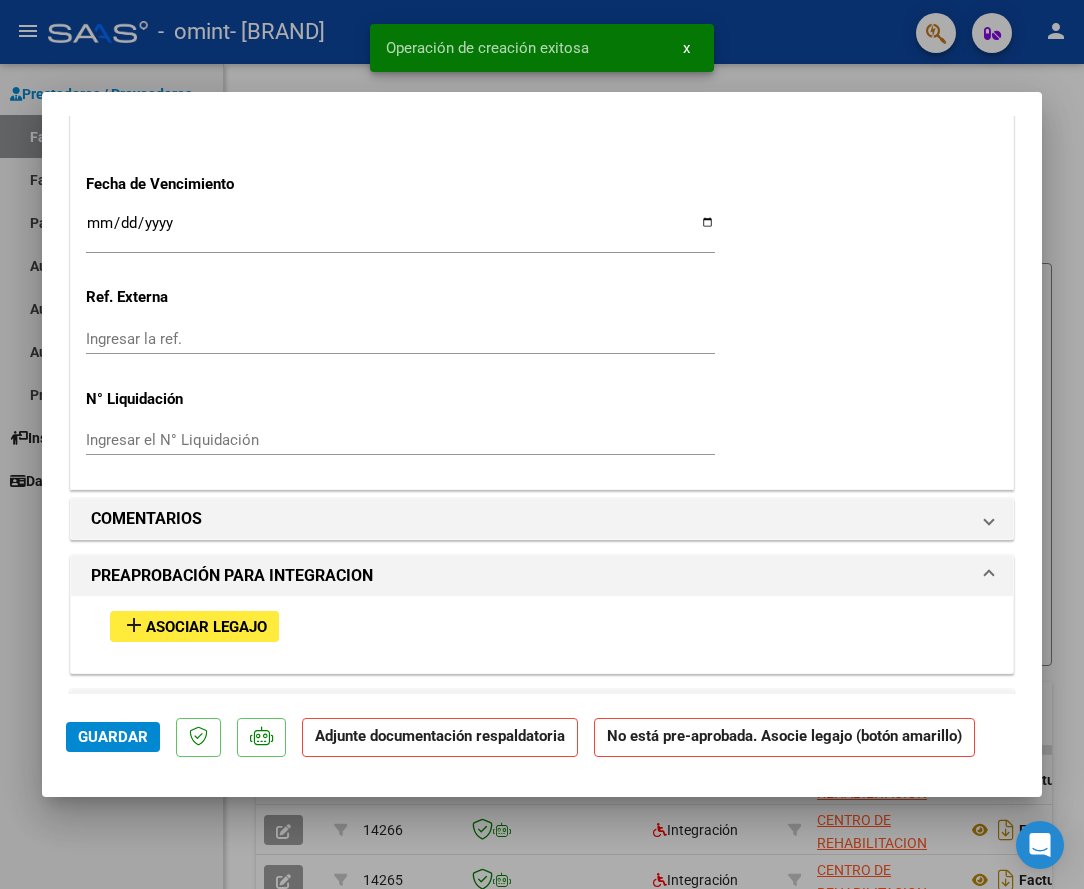 scroll, scrollTop: 1600, scrollLeft: 0, axis: vertical 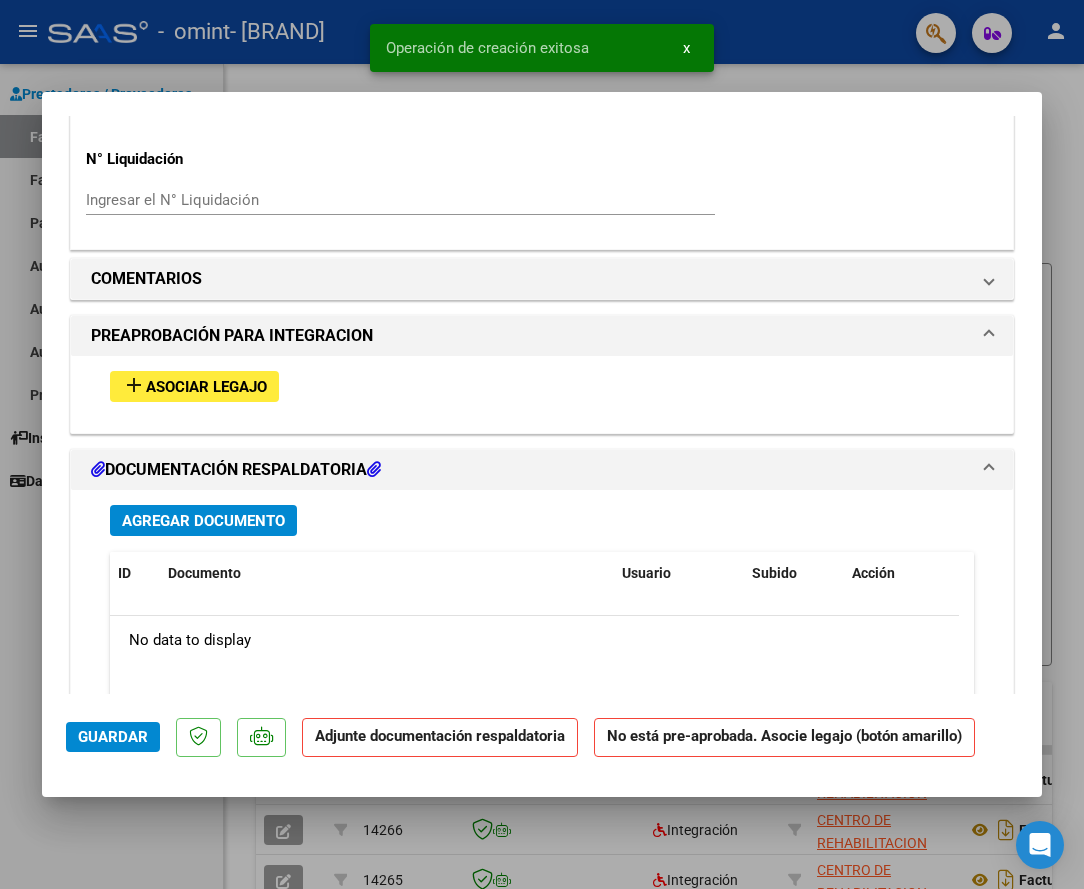 click on "add Asociar Legajo" at bounding box center [194, 386] 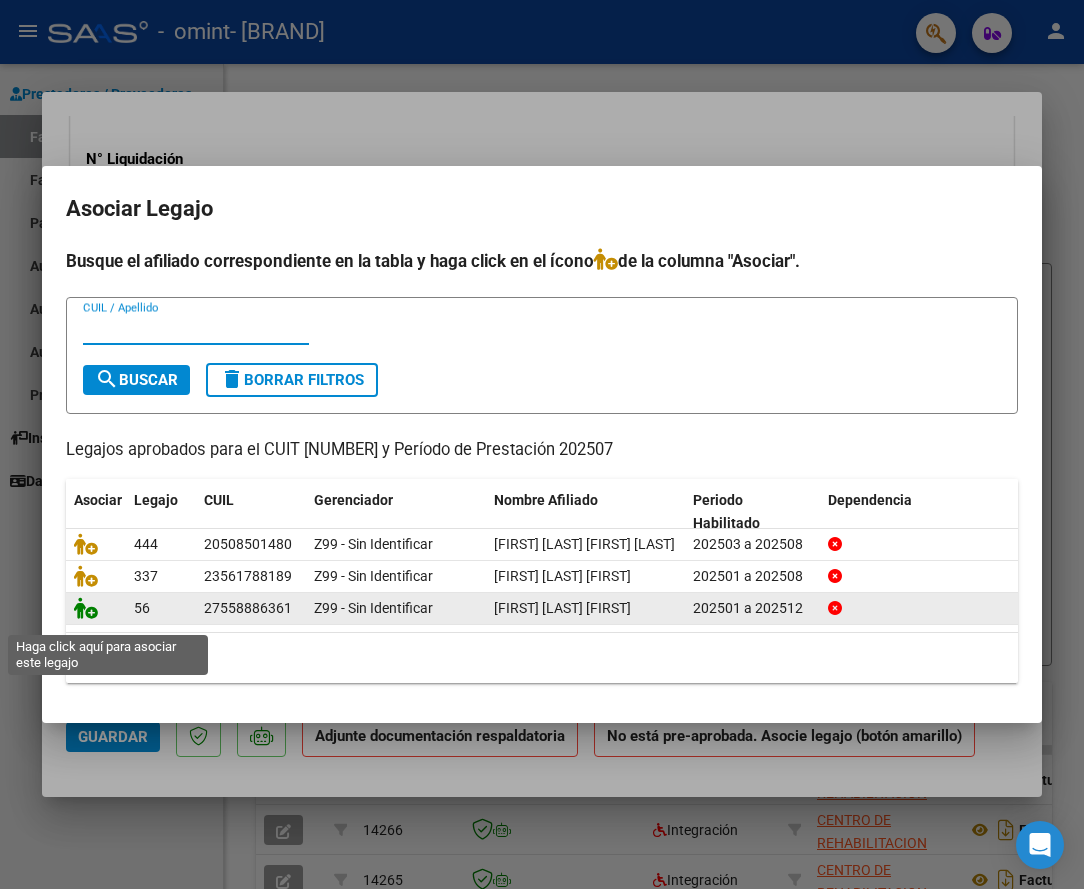 click 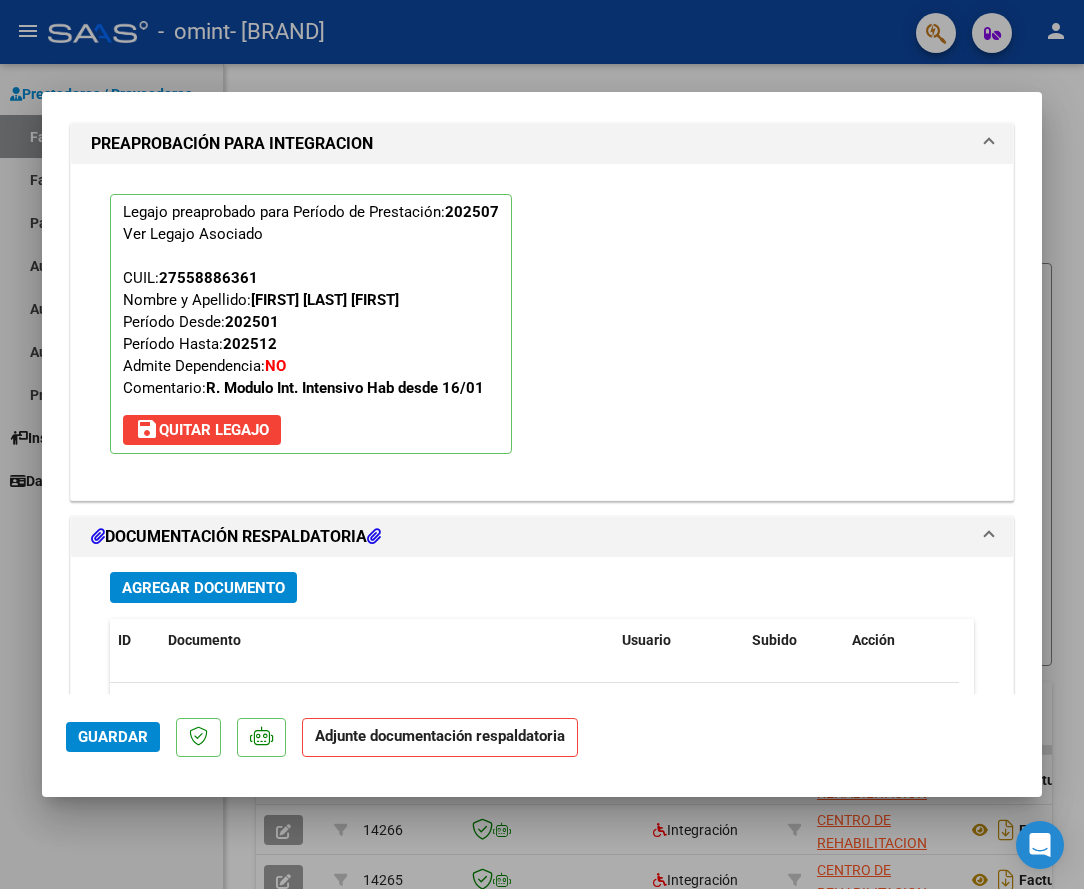 scroll, scrollTop: 1852, scrollLeft: 0, axis: vertical 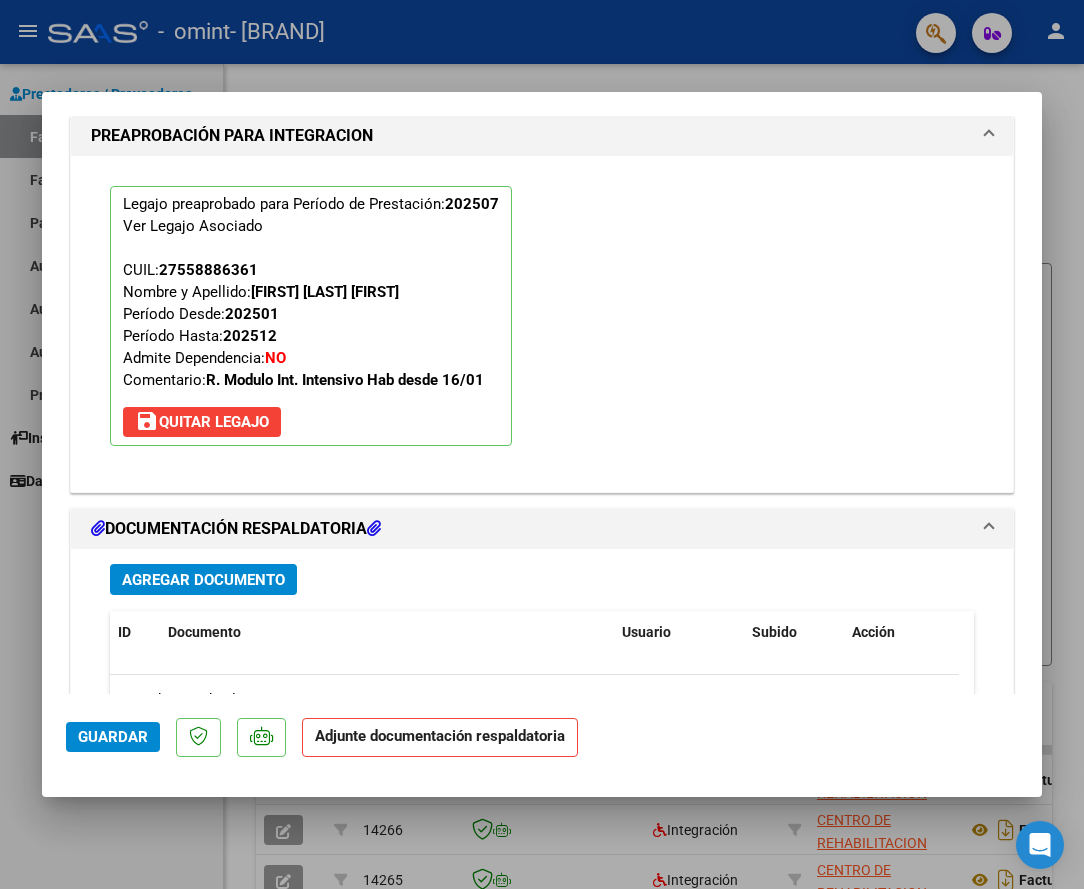 click on "Agregar Documento" at bounding box center [203, 580] 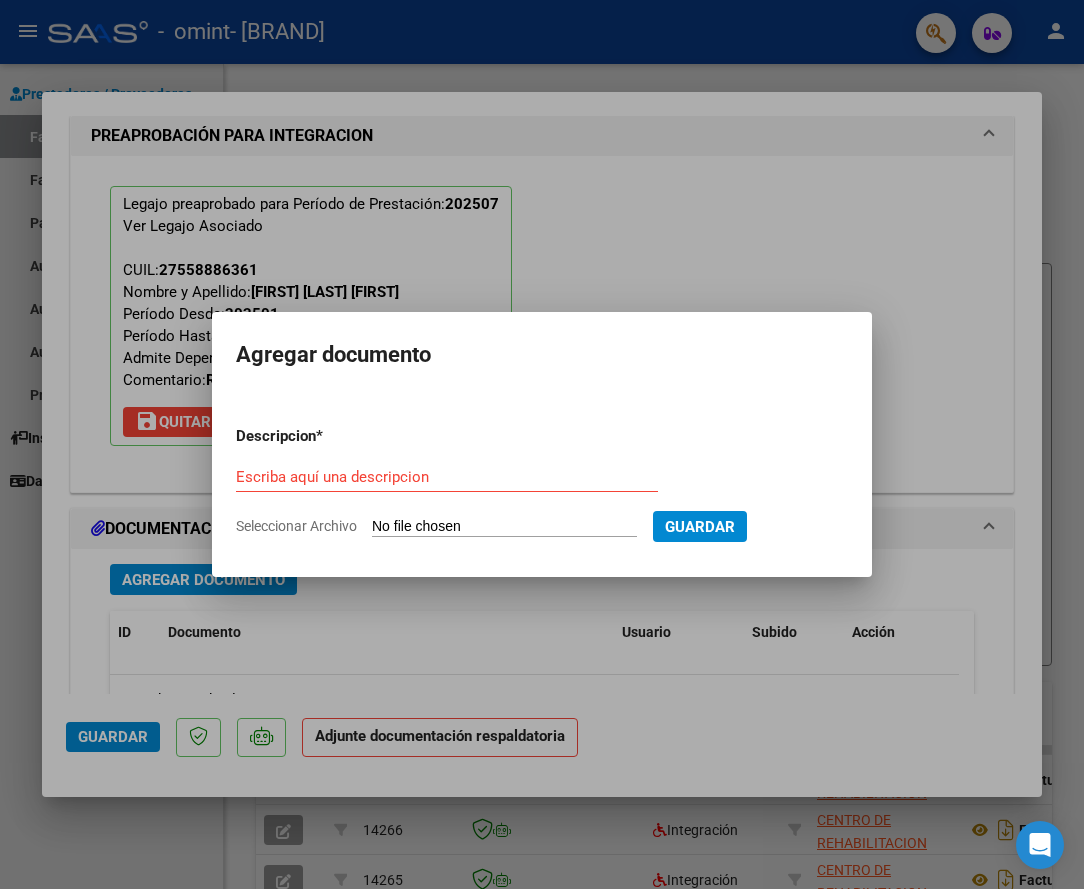 drag, startPoint x: 459, startPoint y: 492, endPoint x: 459, endPoint y: 477, distance: 15 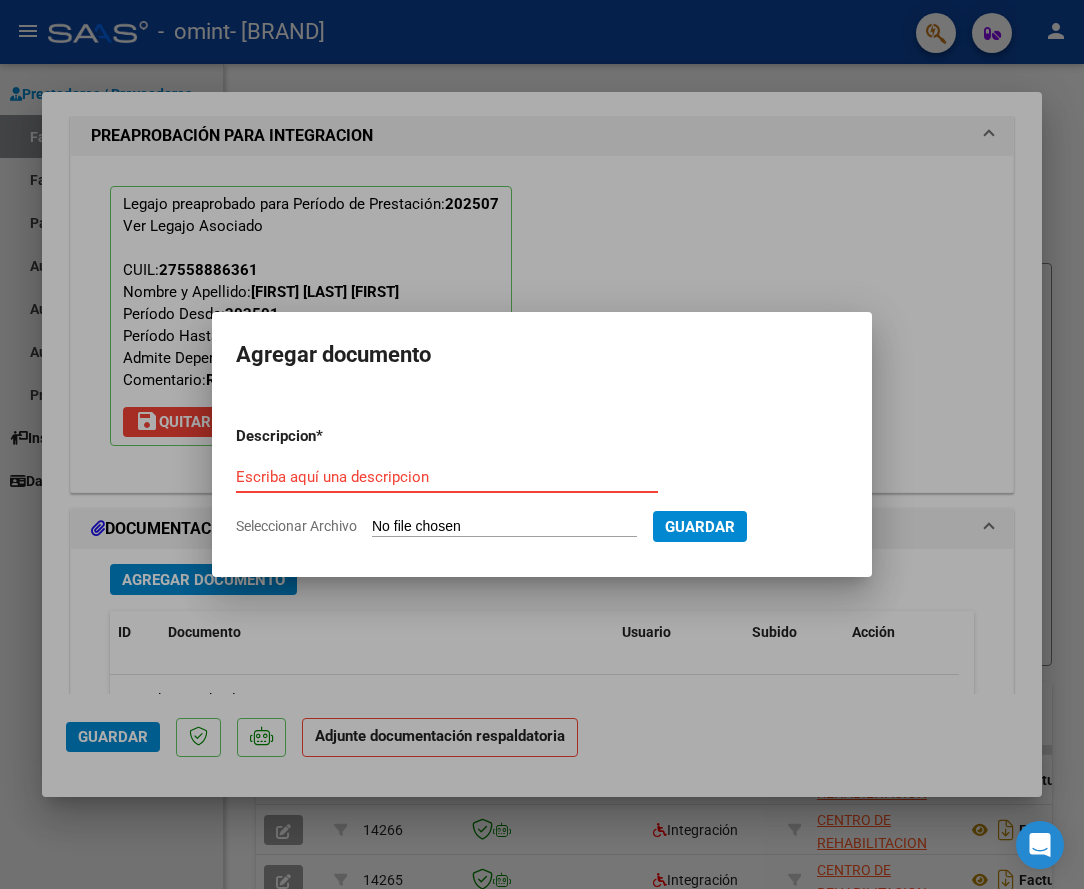 click on "Escriba aquí una descripcion" at bounding box center (447, 477) 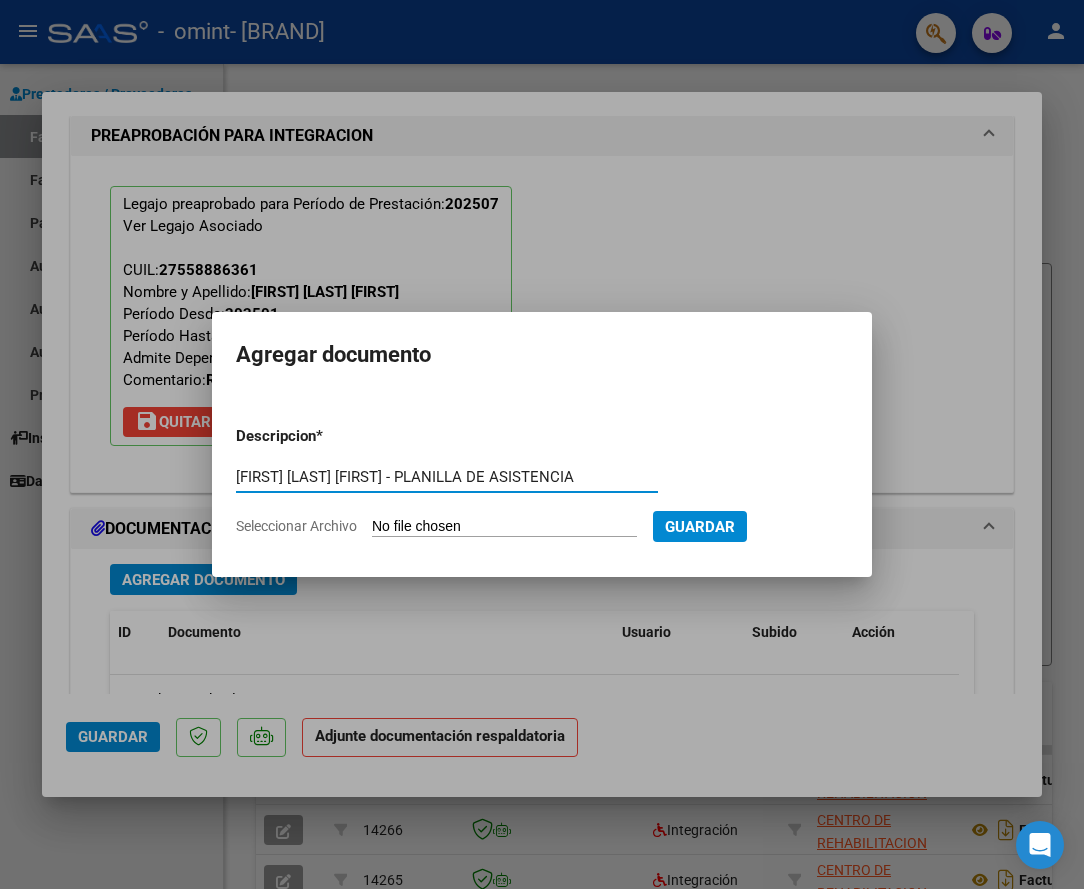 type on "[FIRST] [LAST] [FIRST] - PLANILLA DE ASISTENCIA" 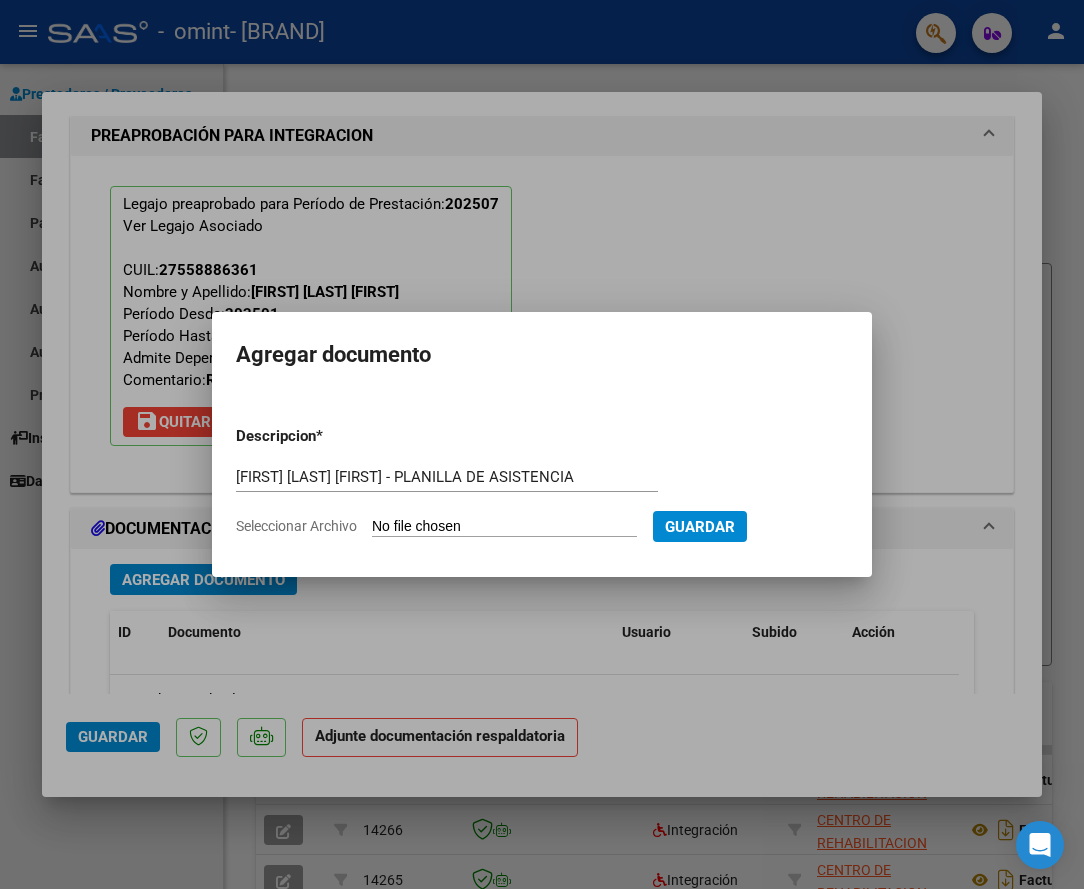 click on "[FIRST] [LAST] [FIRST] - PLANILLA DE ASISTENCIA Escriba aquí una descripcion" at bounding box center [447, 486] 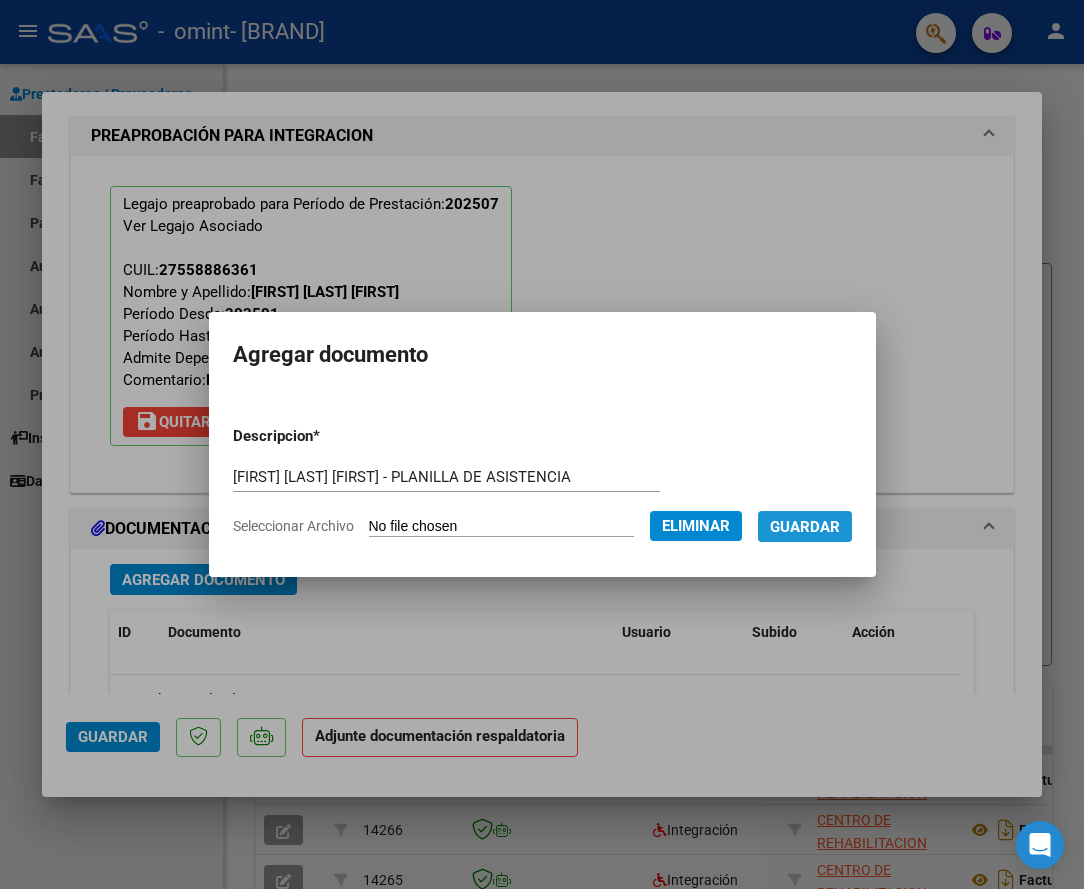 click on "Guardar" at bounding box center [805, 527] 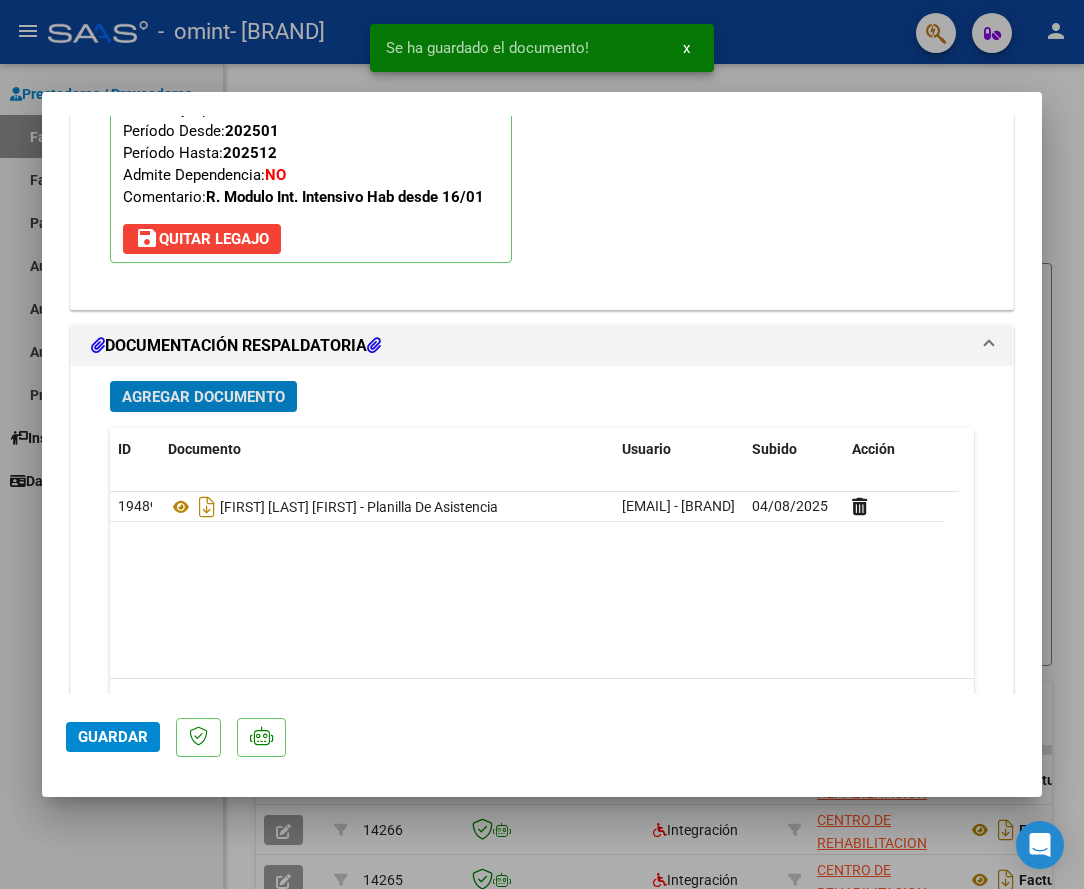 scroll, scrollTop: 2052, scrollLeft: 0, axis: vertical 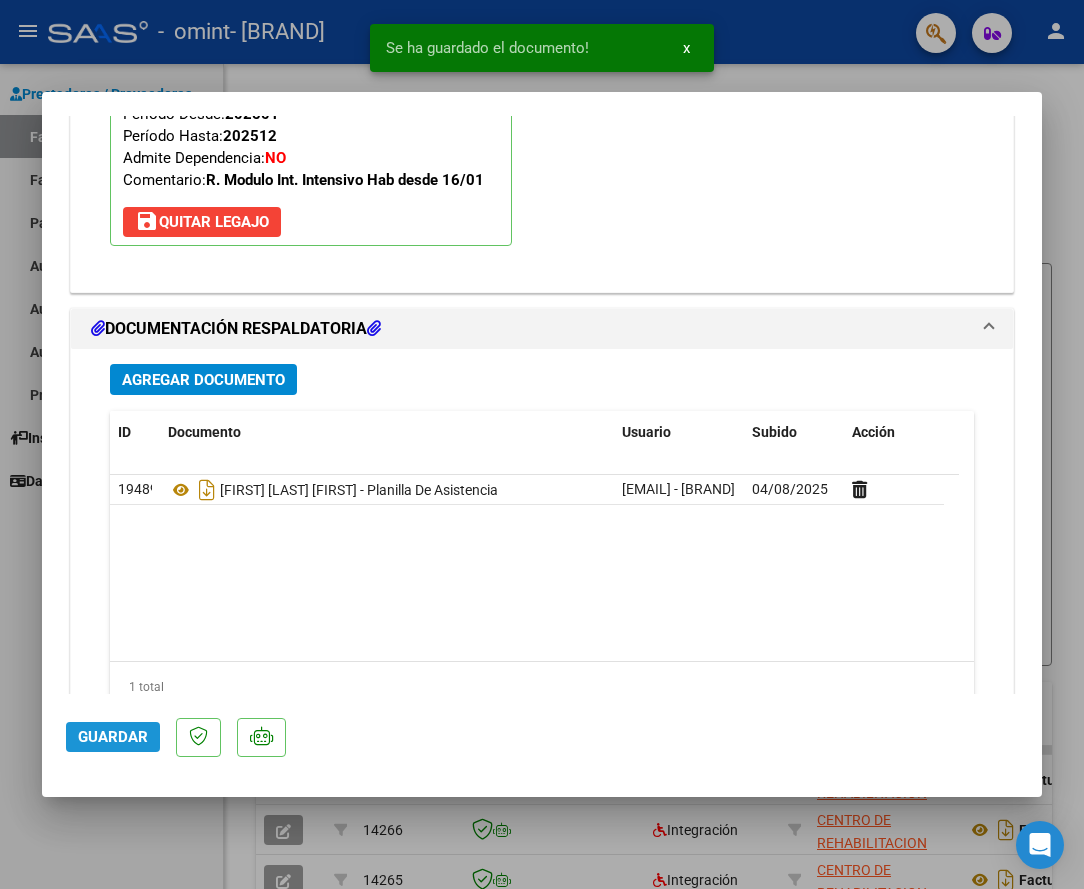 click on "Guardar" 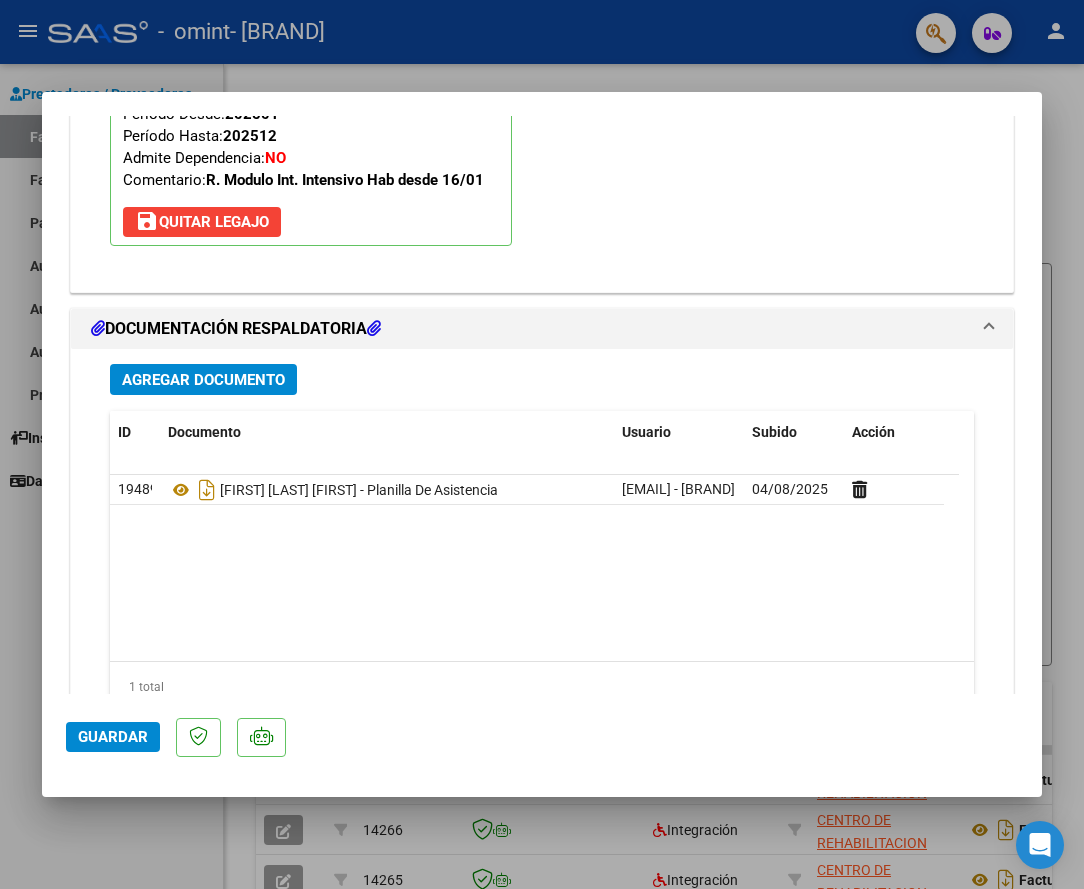drag, startPoint x: 1009, startPoint y: 89, endPoint x: 820, endPoint y: 135, distance: 194.51735 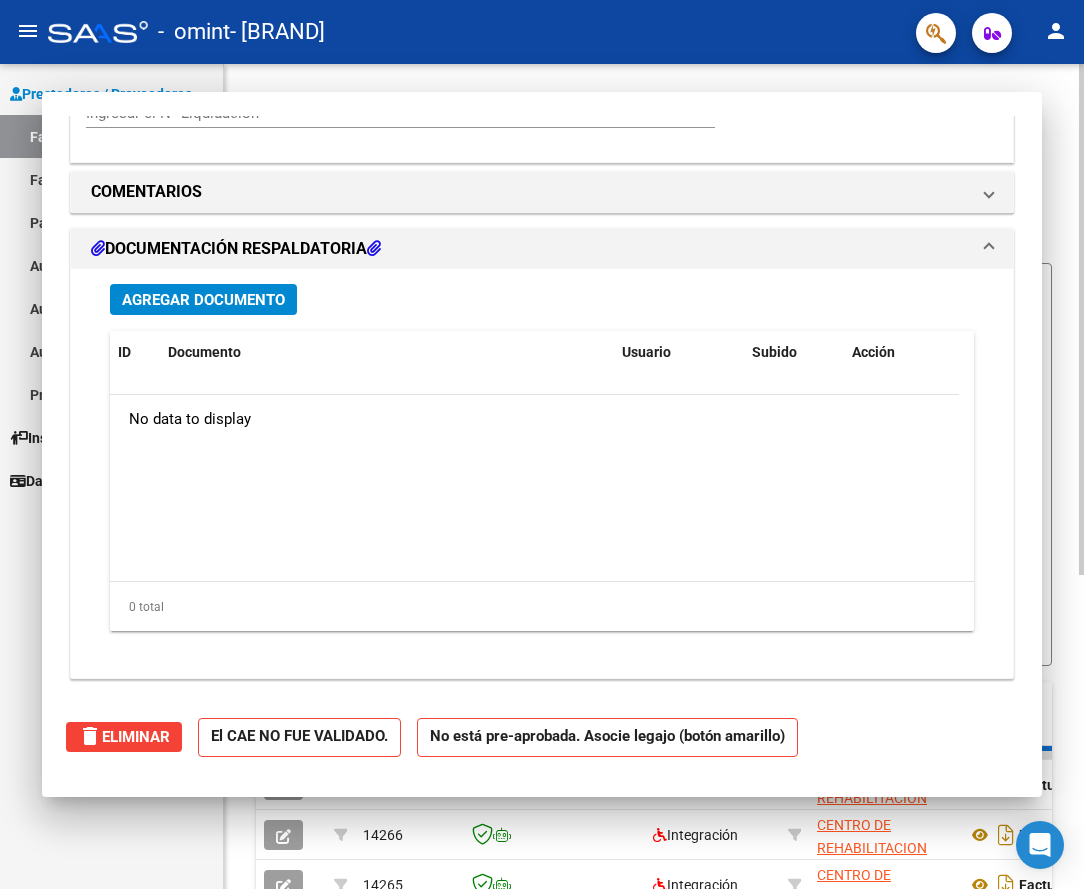 scroll, scrollTop: 0, scrollLeft: 0, axis: both 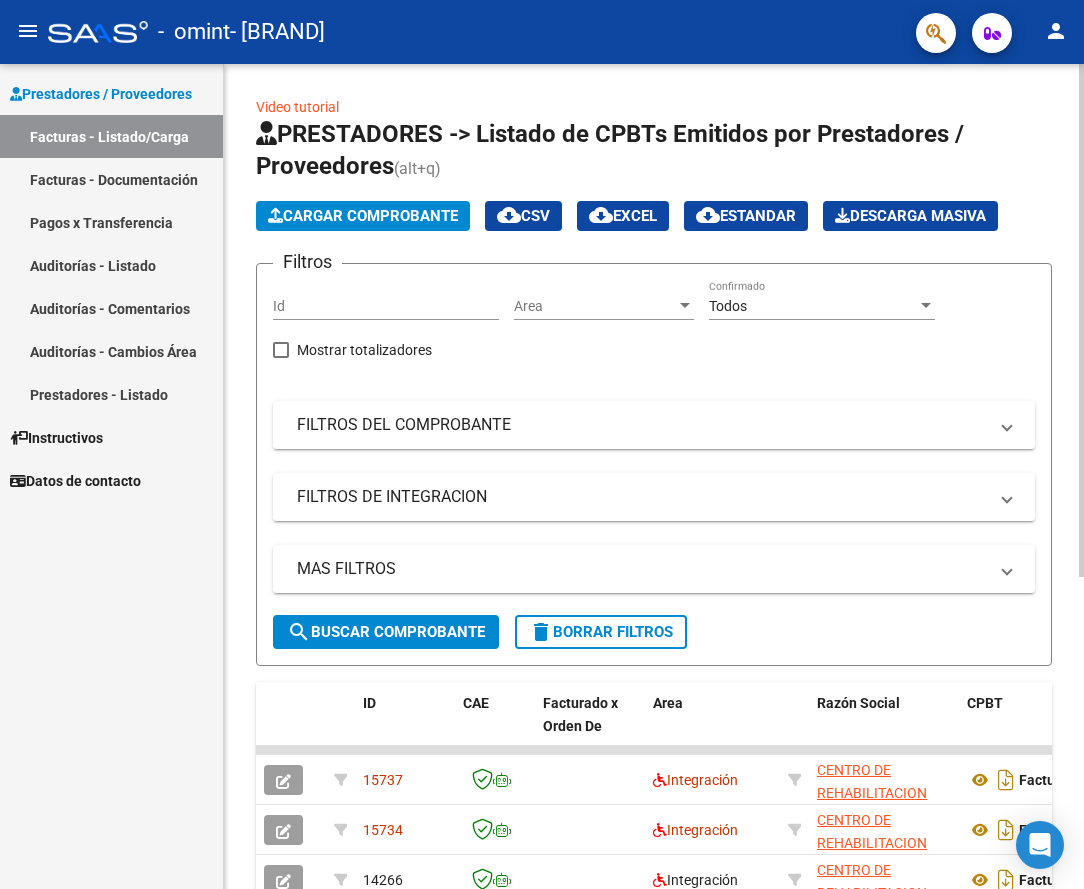 click on "Cargar Comprobante" 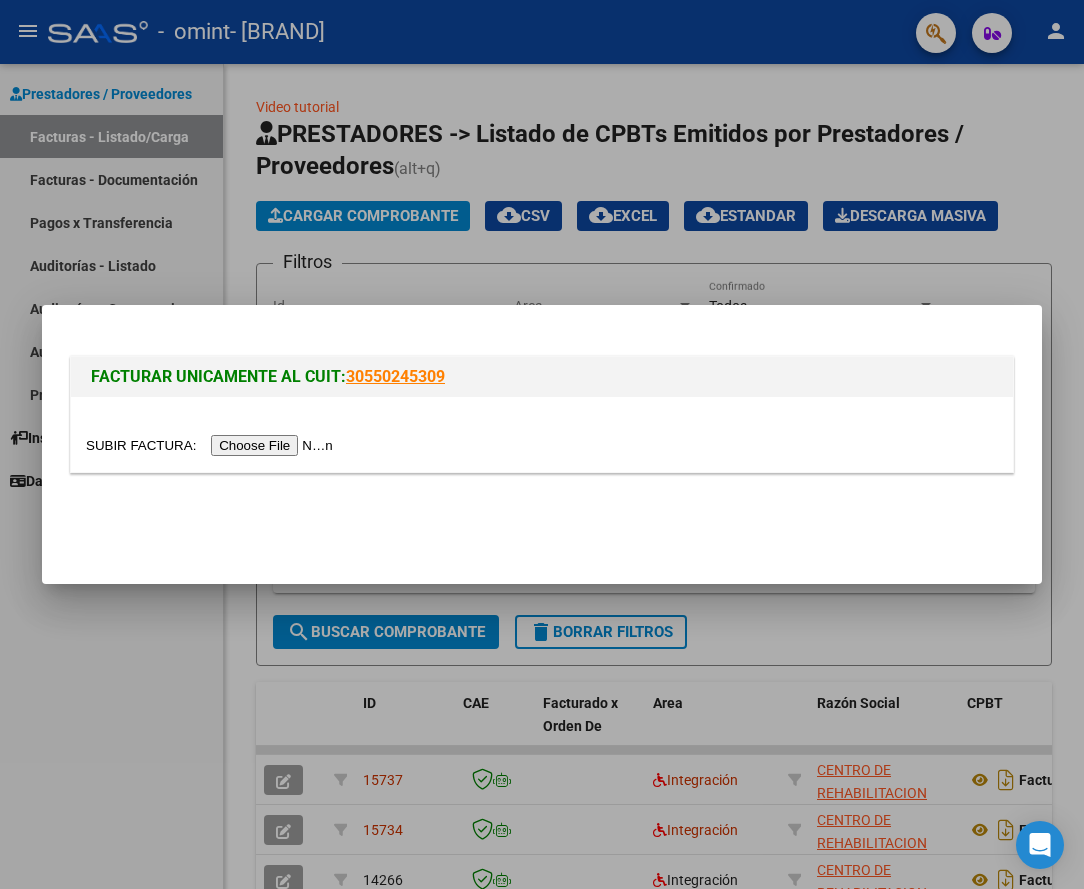click at bounding box center (212, 445) 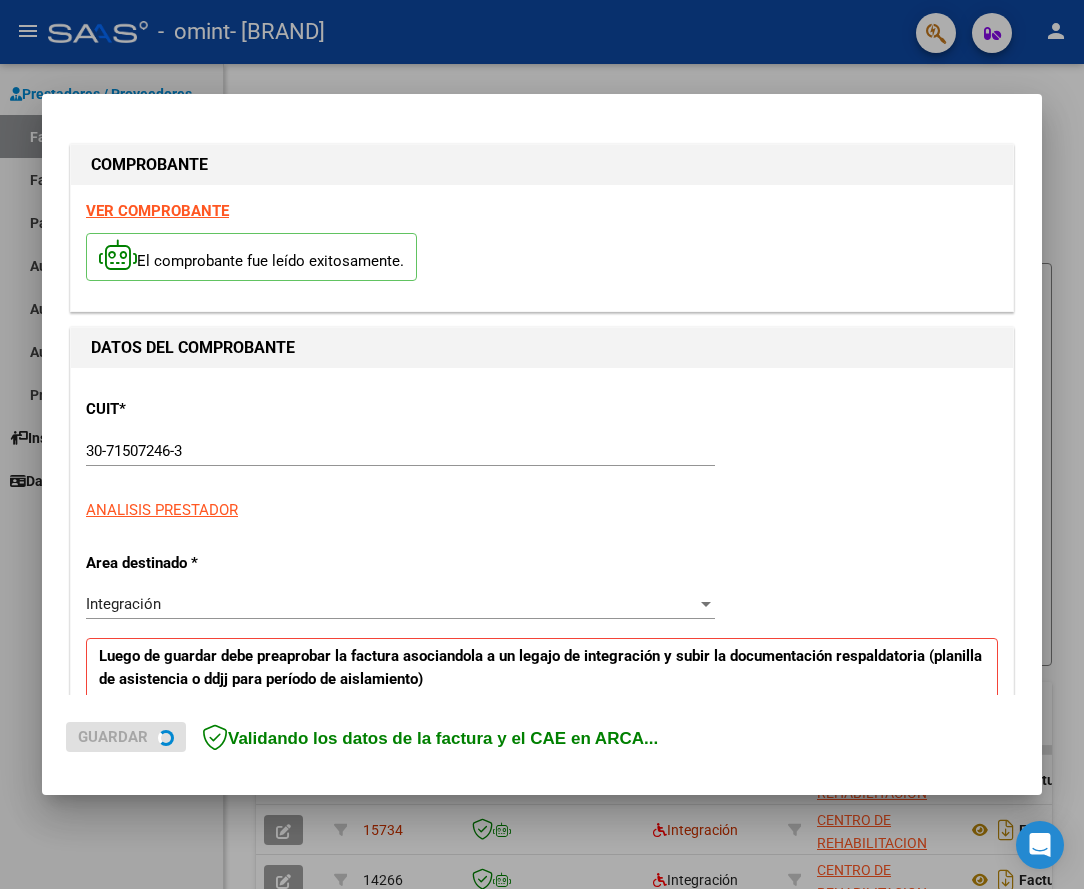 scroll, scrollTop: 200, scrollLeft: 0, axis: vertical 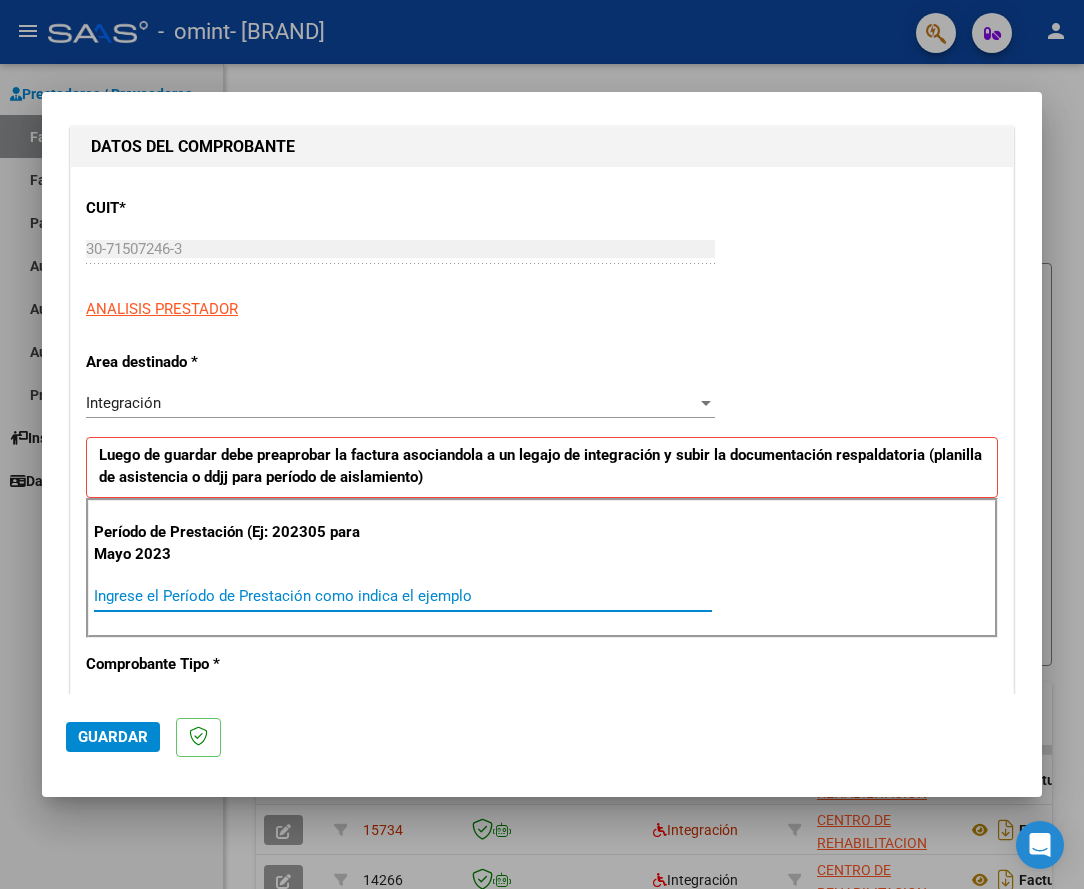 click on "Ingrese el Período de Prestación como indica el ejemplo" at bounding box center (403, 596) 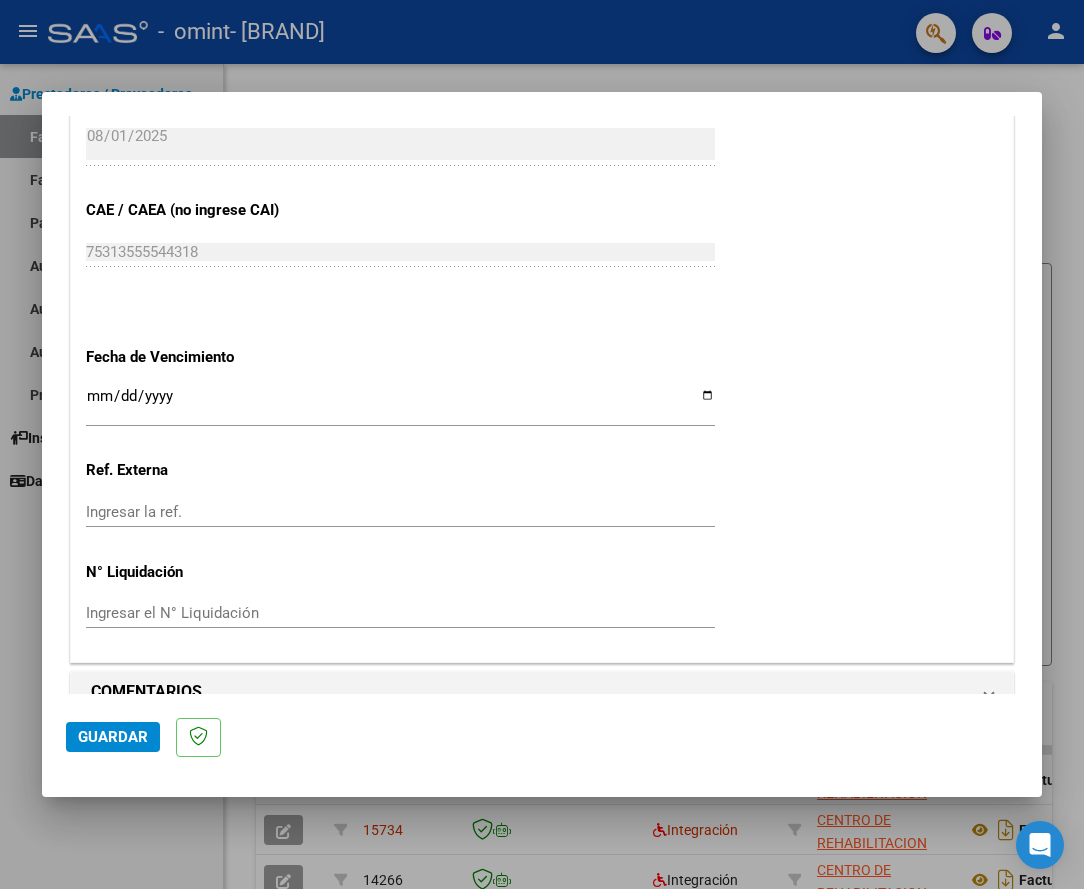scroll, scrollTop: 1200, scrollLeft: 0, axis: vertical 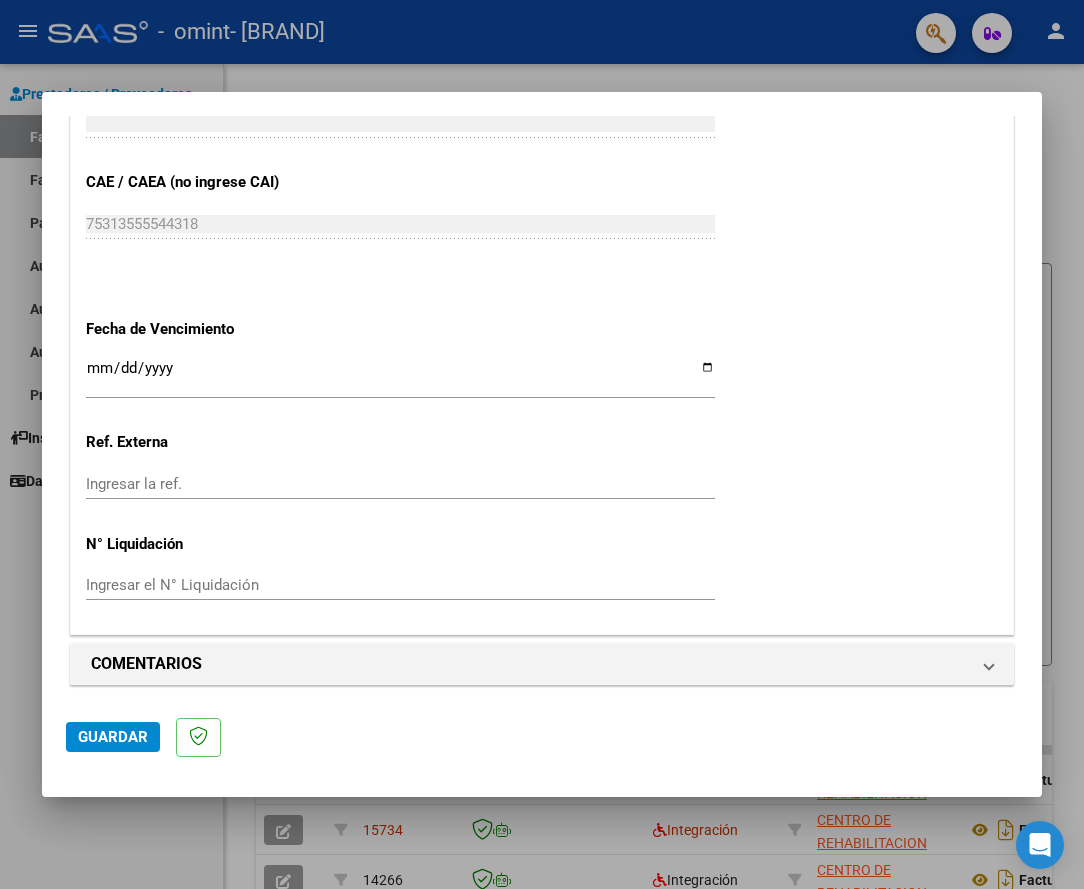 type on "202507" 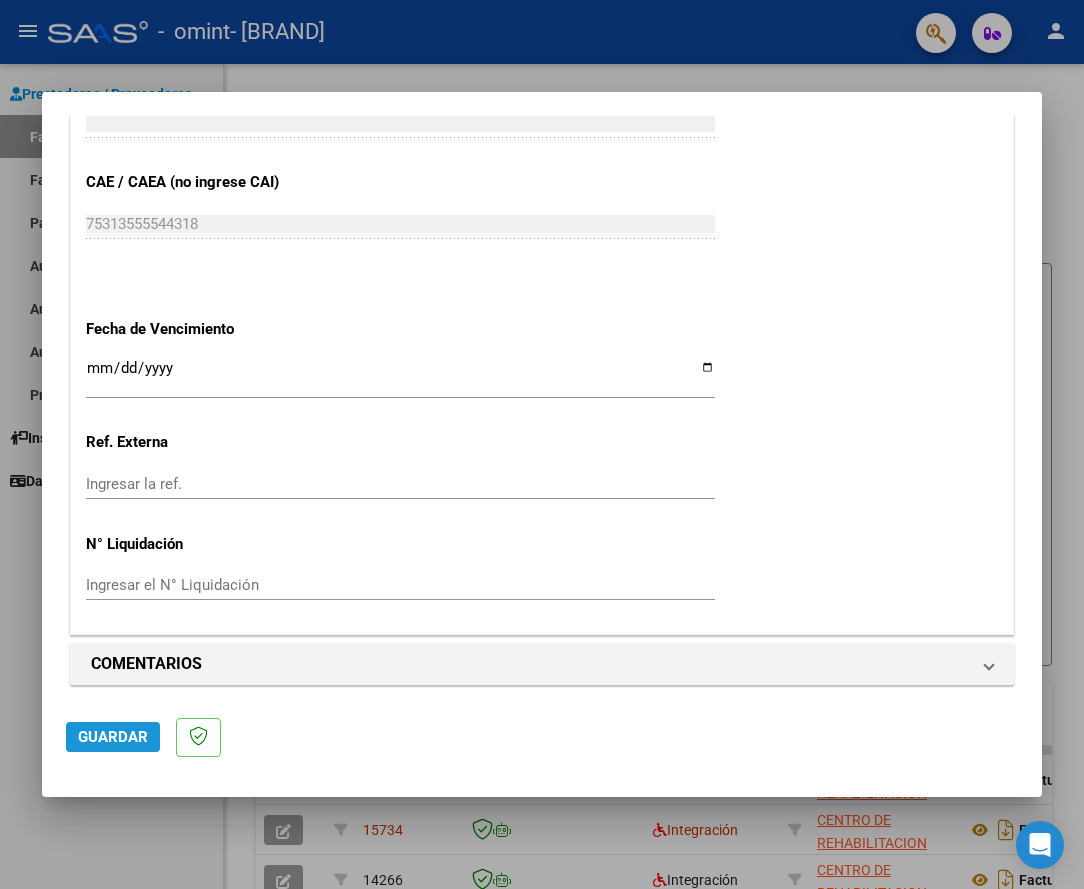 click on "Guardar" 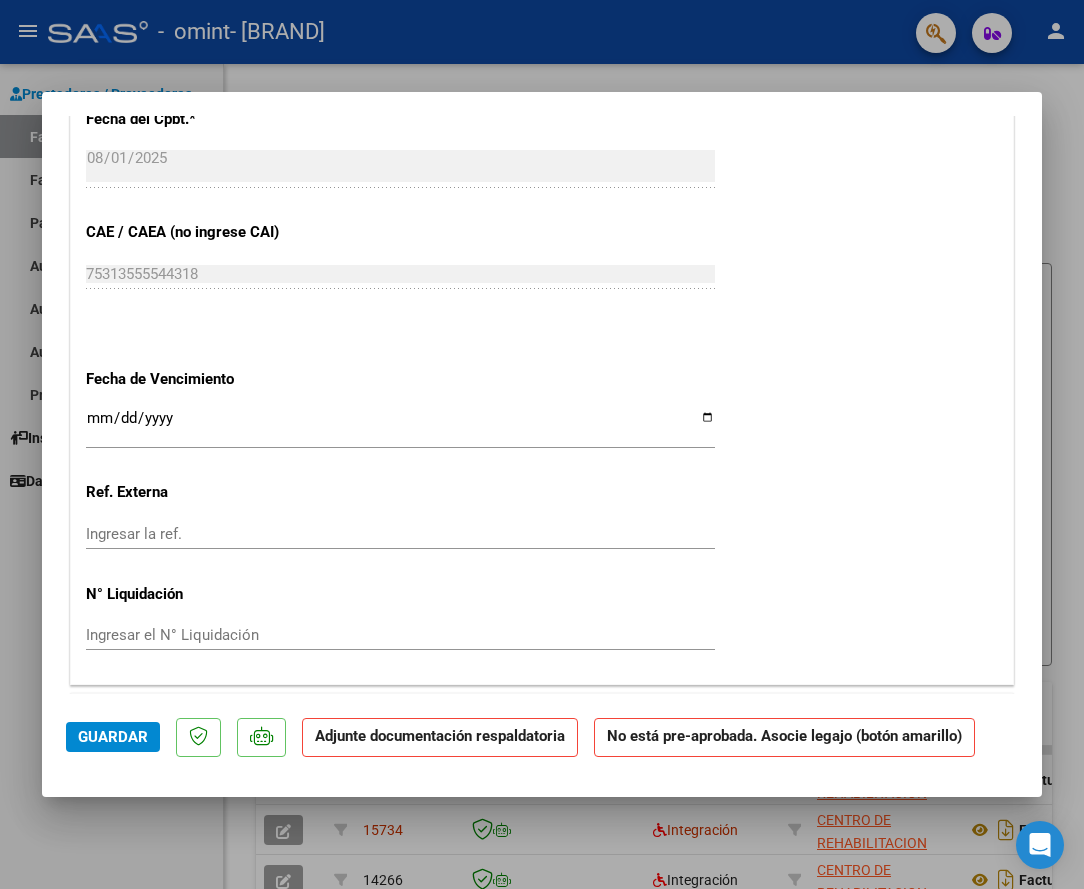 scroll, scrollTop: 1500, scrollLeft: 0, axis: vertical 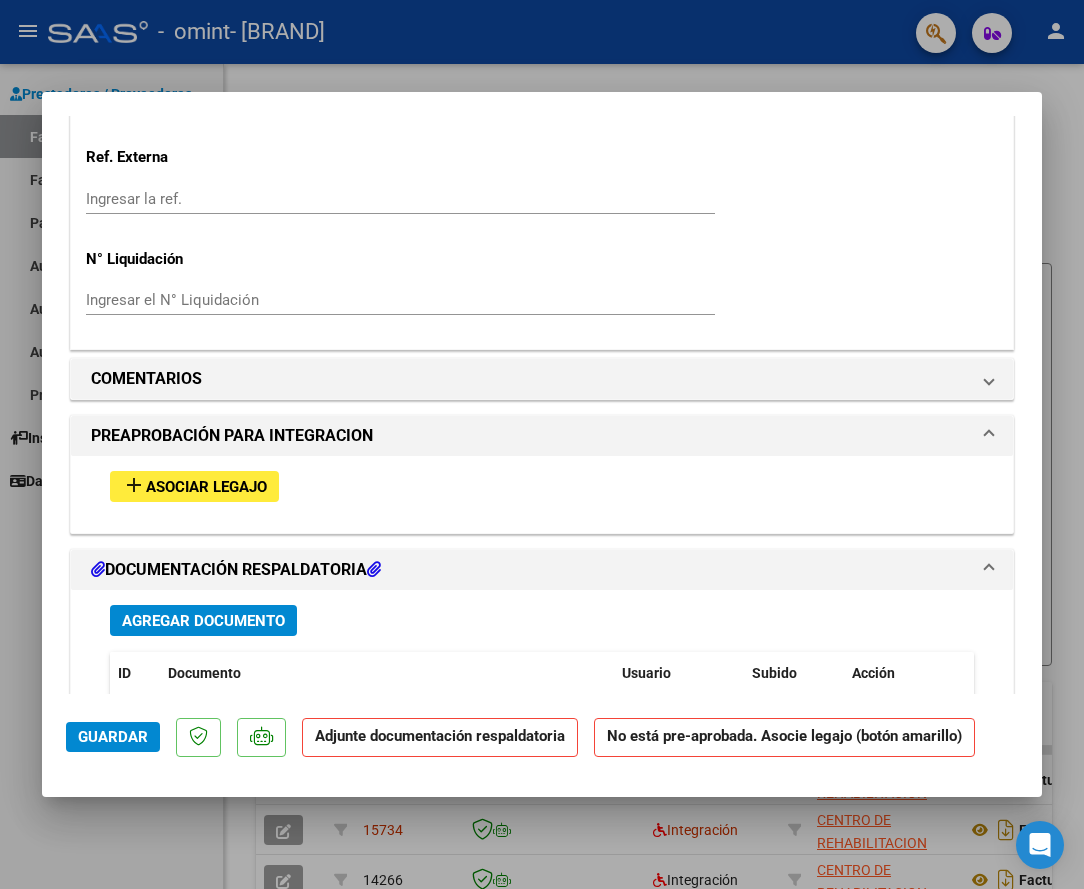 click on "Asociar Legajo" at bounding box center (206, 487) 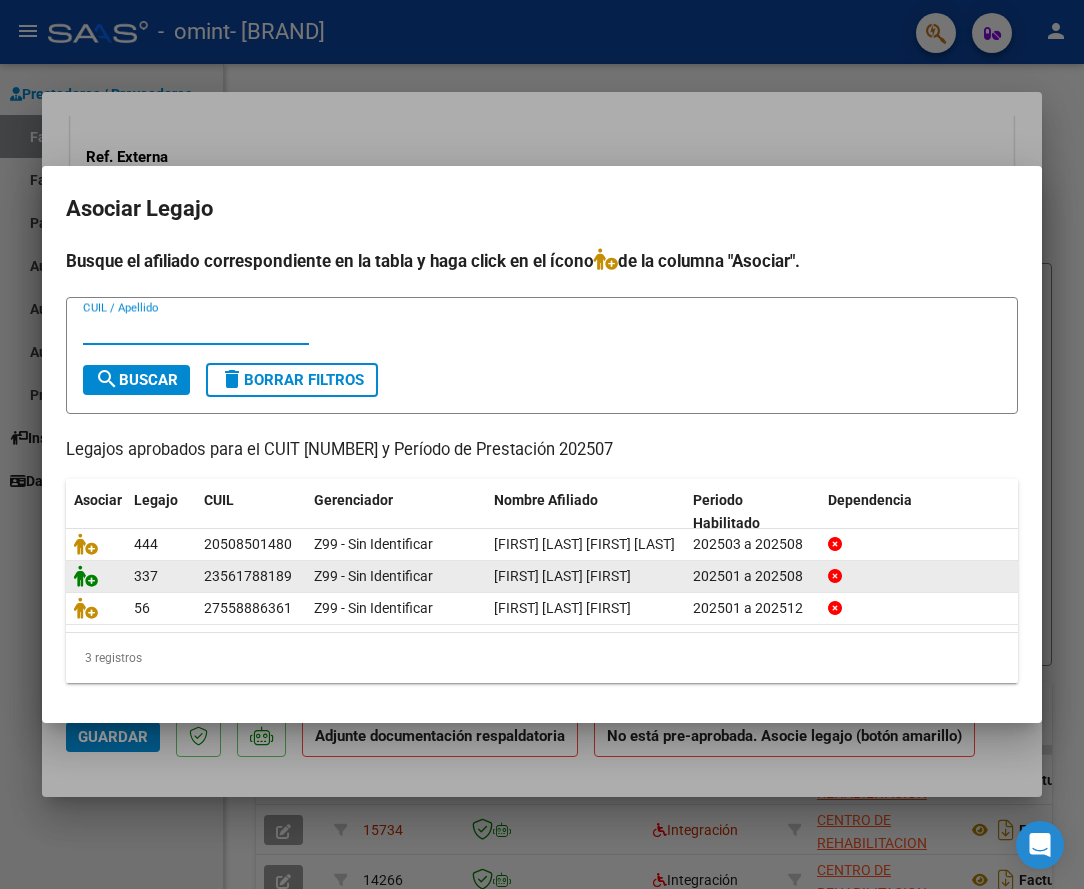 click 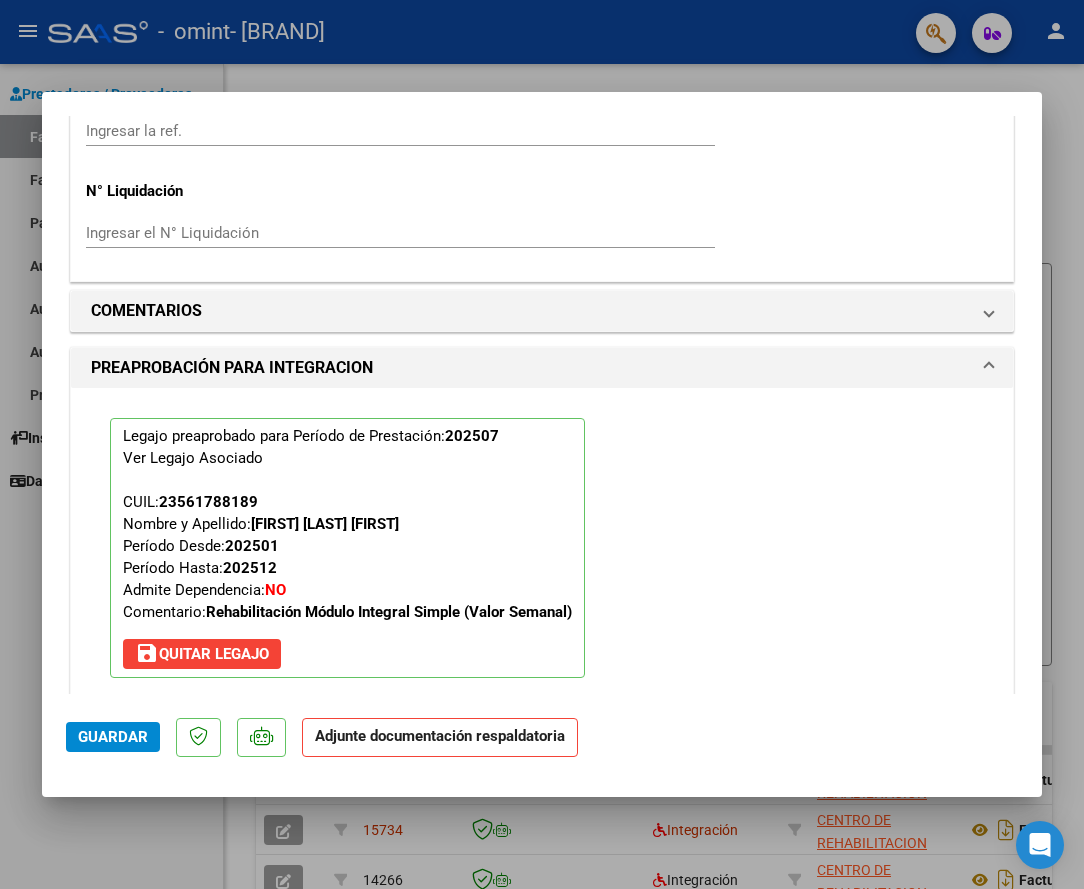 scroll, scrollTop: 1752, scrollLeft: 0, axis: vertical 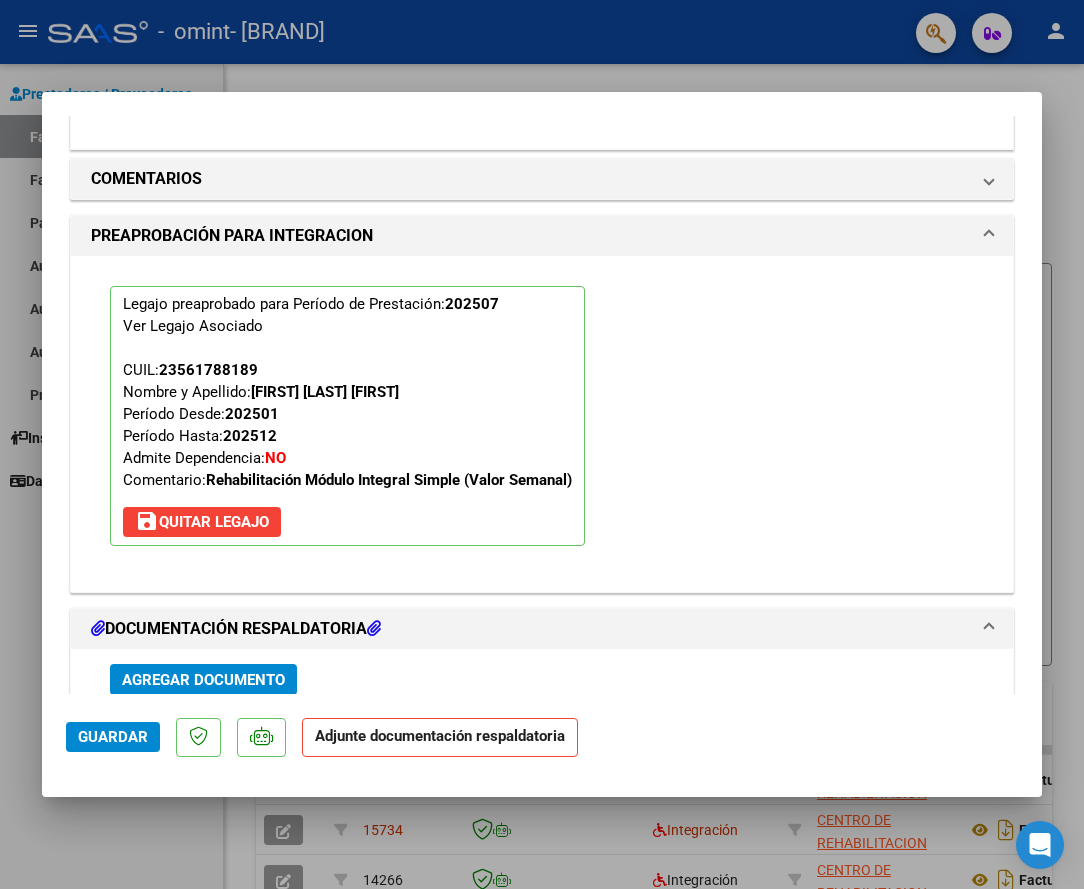 click on "Agregar Documento" at bounding box center (203, 680) 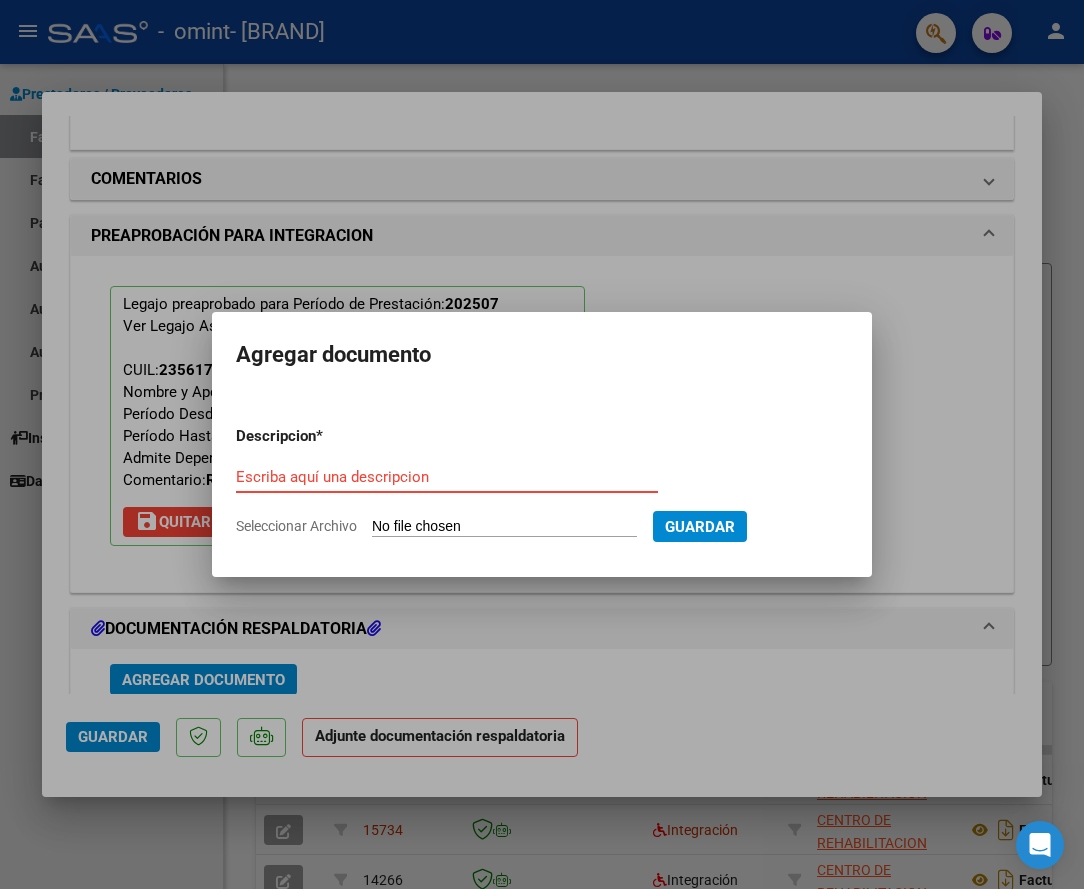 click on "Escriba aquí una descripcion" at bounding box center [447, 477] 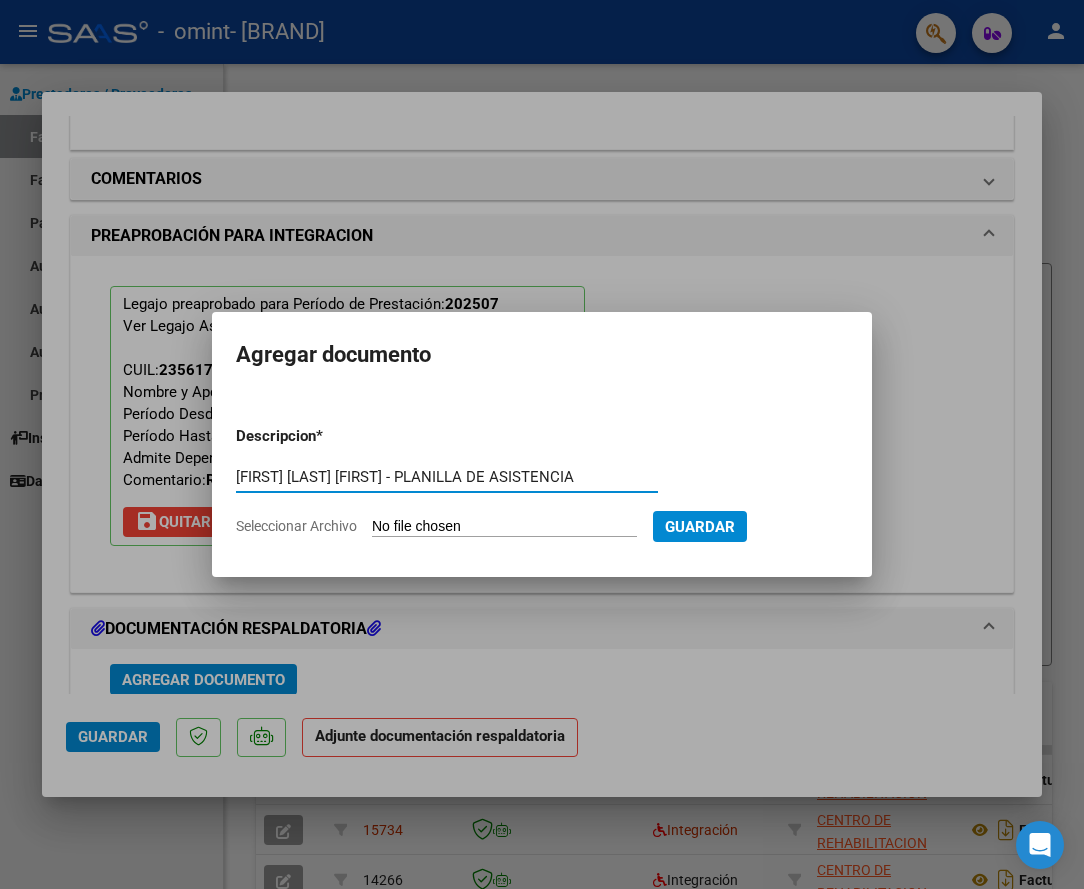 type on "[FIRST] [LAST] [FIRST] - PLANILLA DE ASISTENCIA" 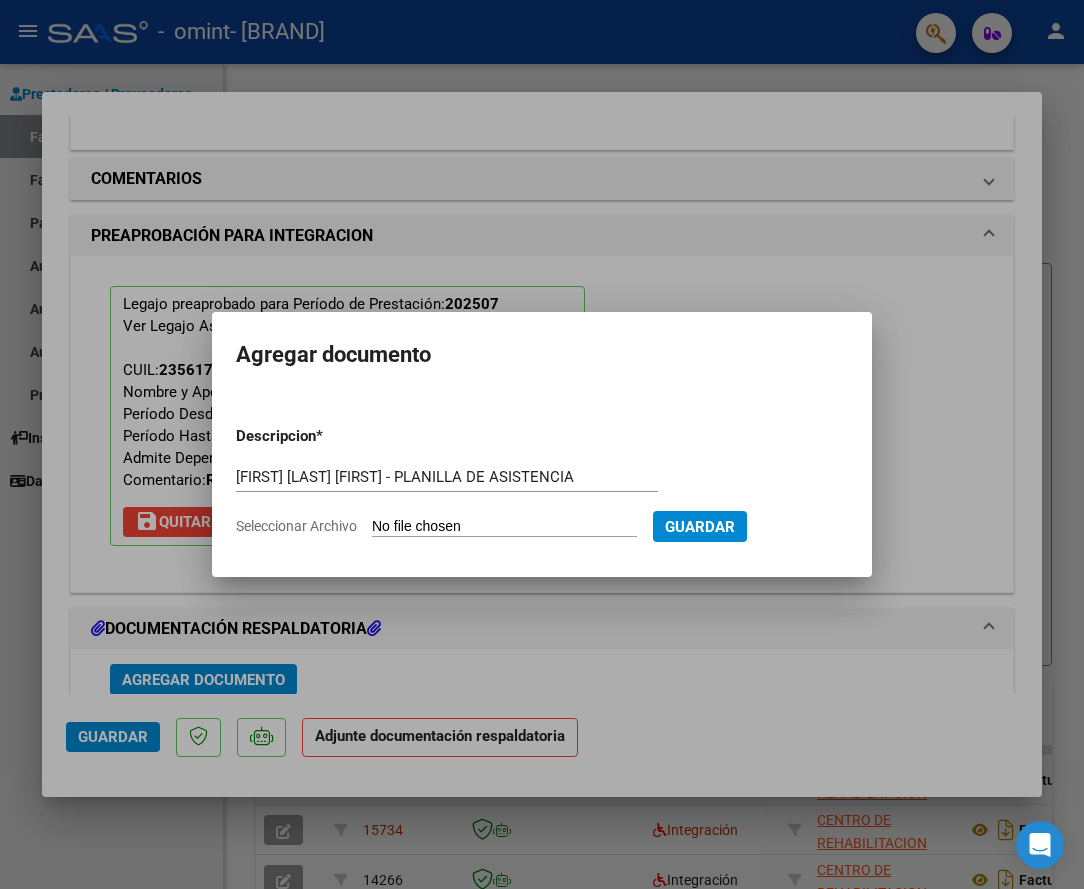 click on "Seleccionar Archivo" at bounding box center [504, 527] 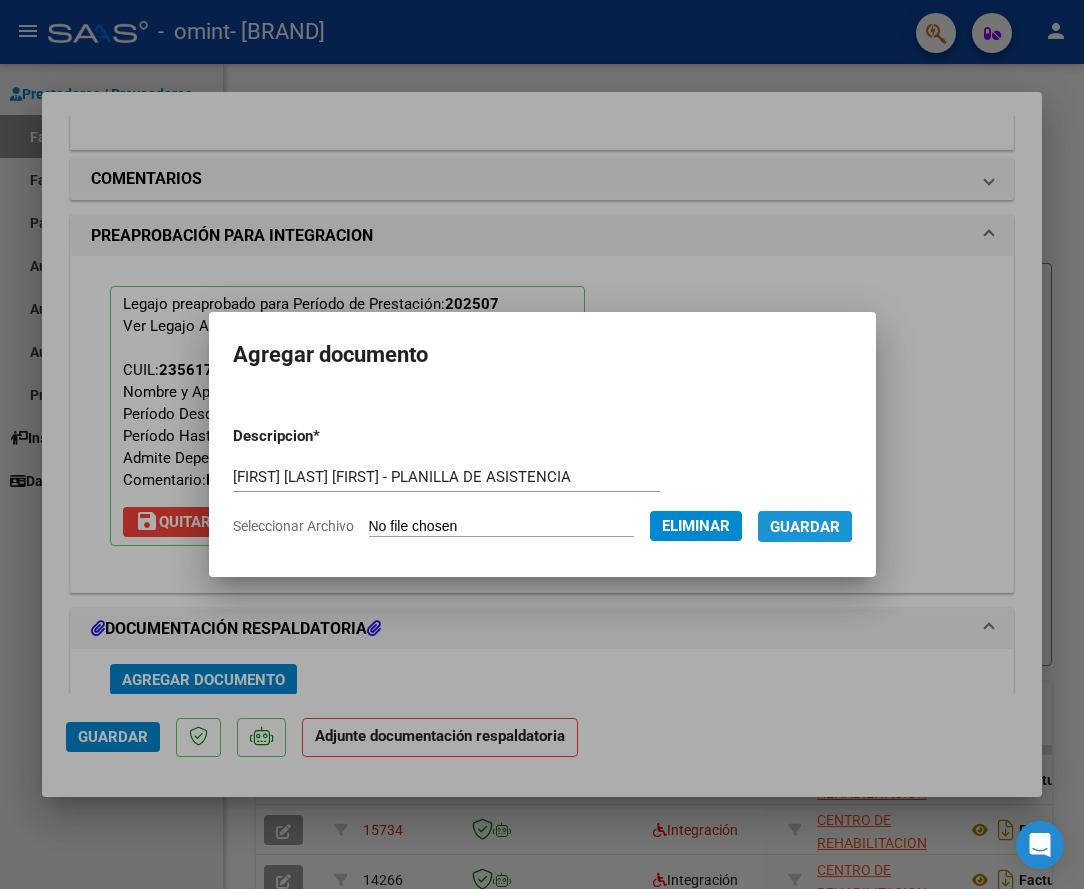 click on "Guardar" at bounding box center [805, 527] 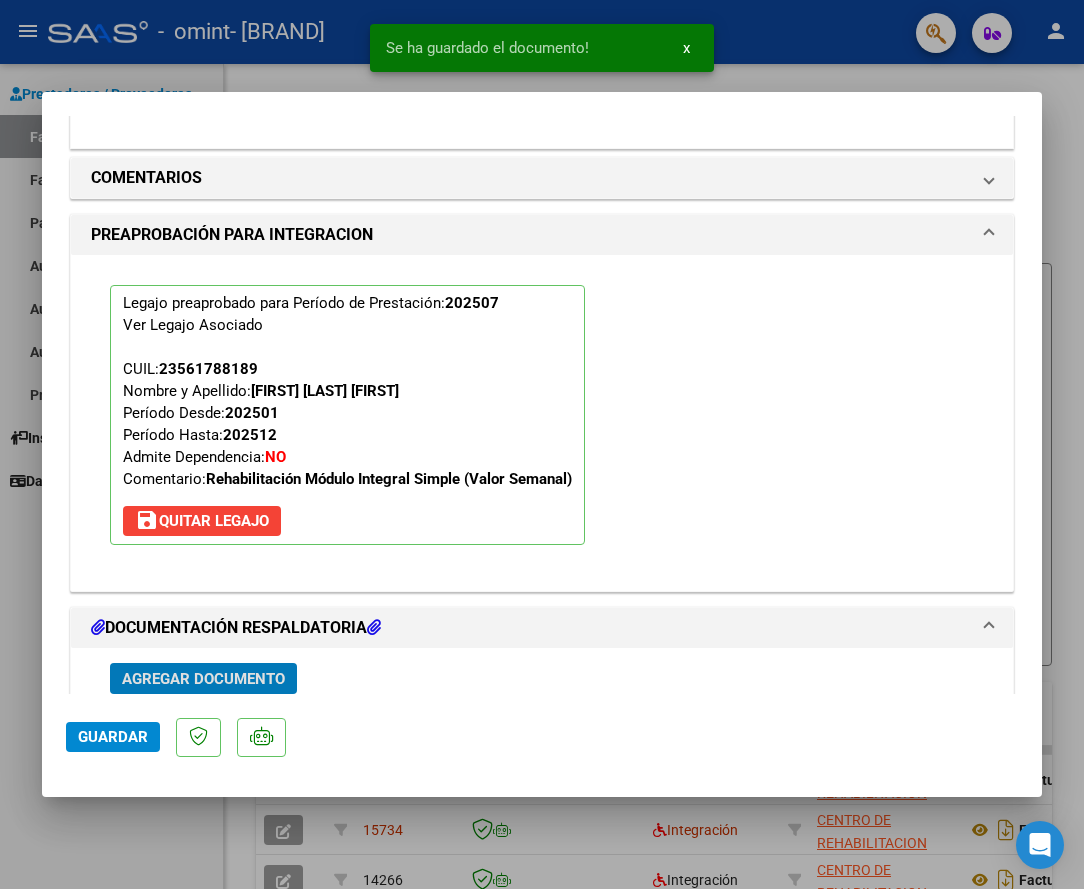 scroll, scrollTop: 2053, scrollLeft: 0, axis: vertical 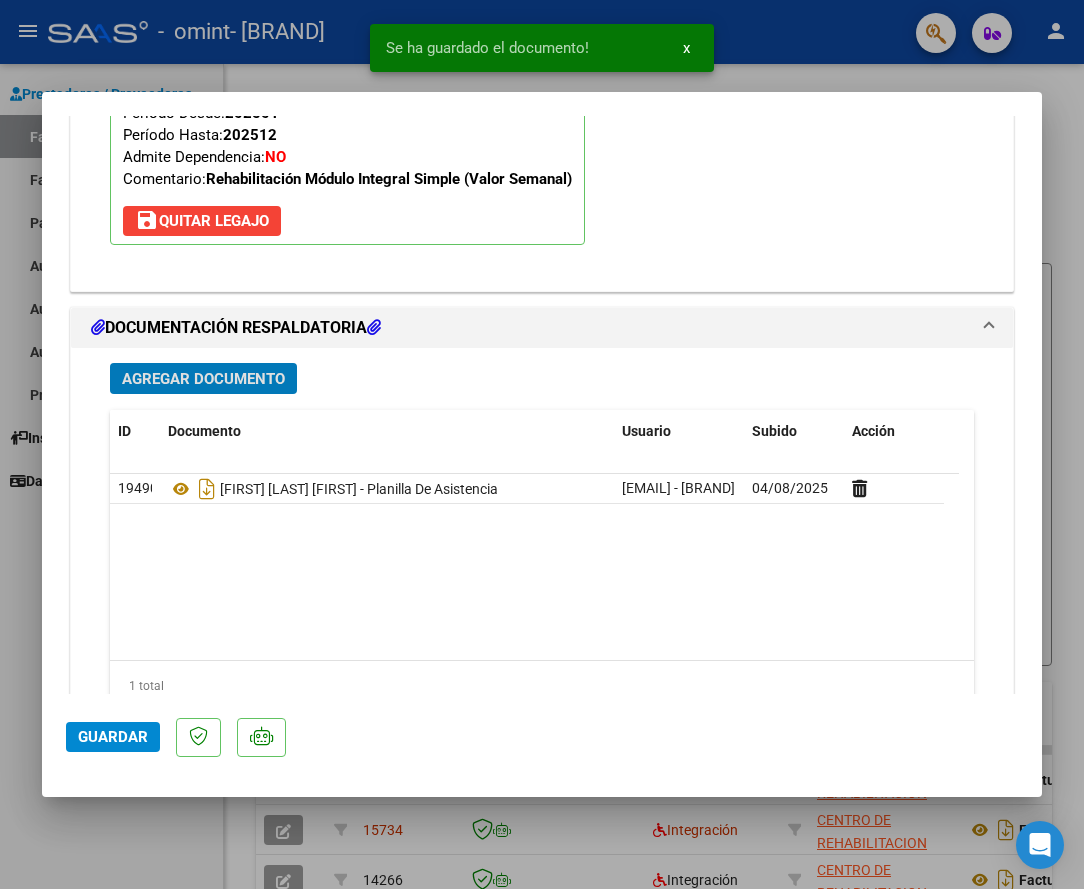 click on "Guardar" 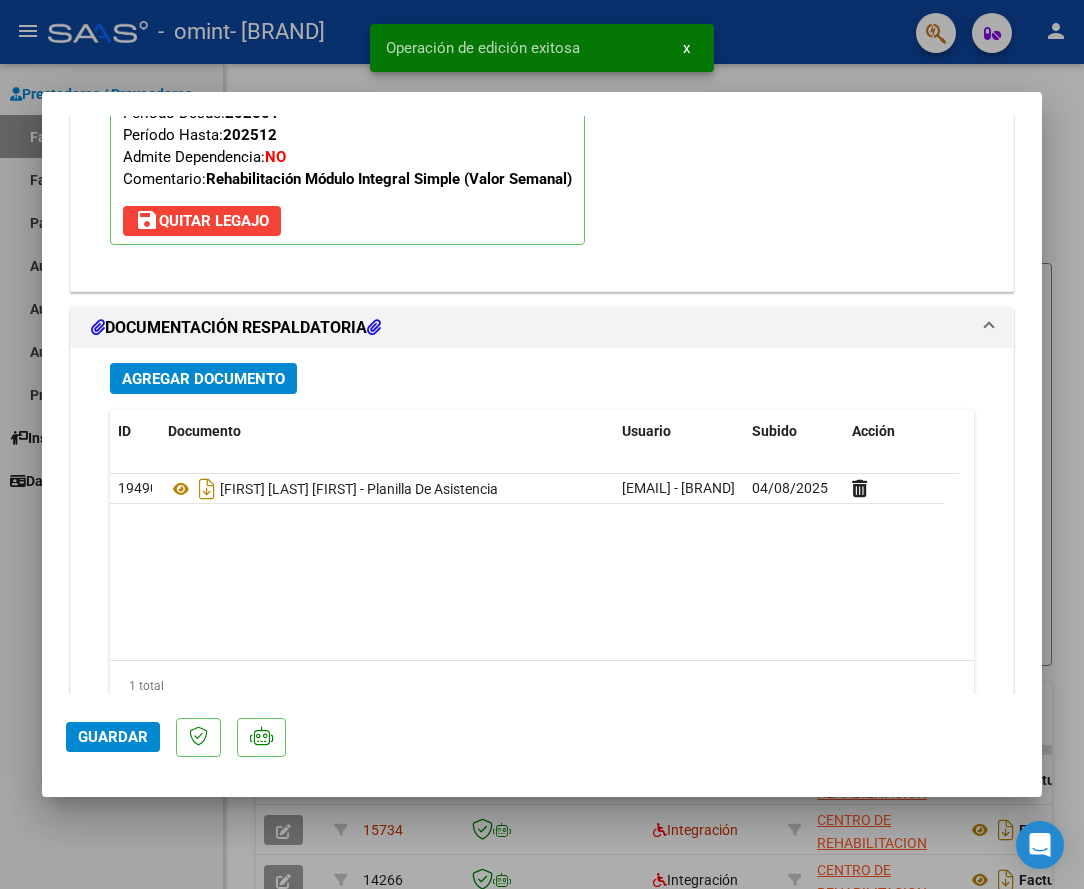 click at bounding box center [542, 444] 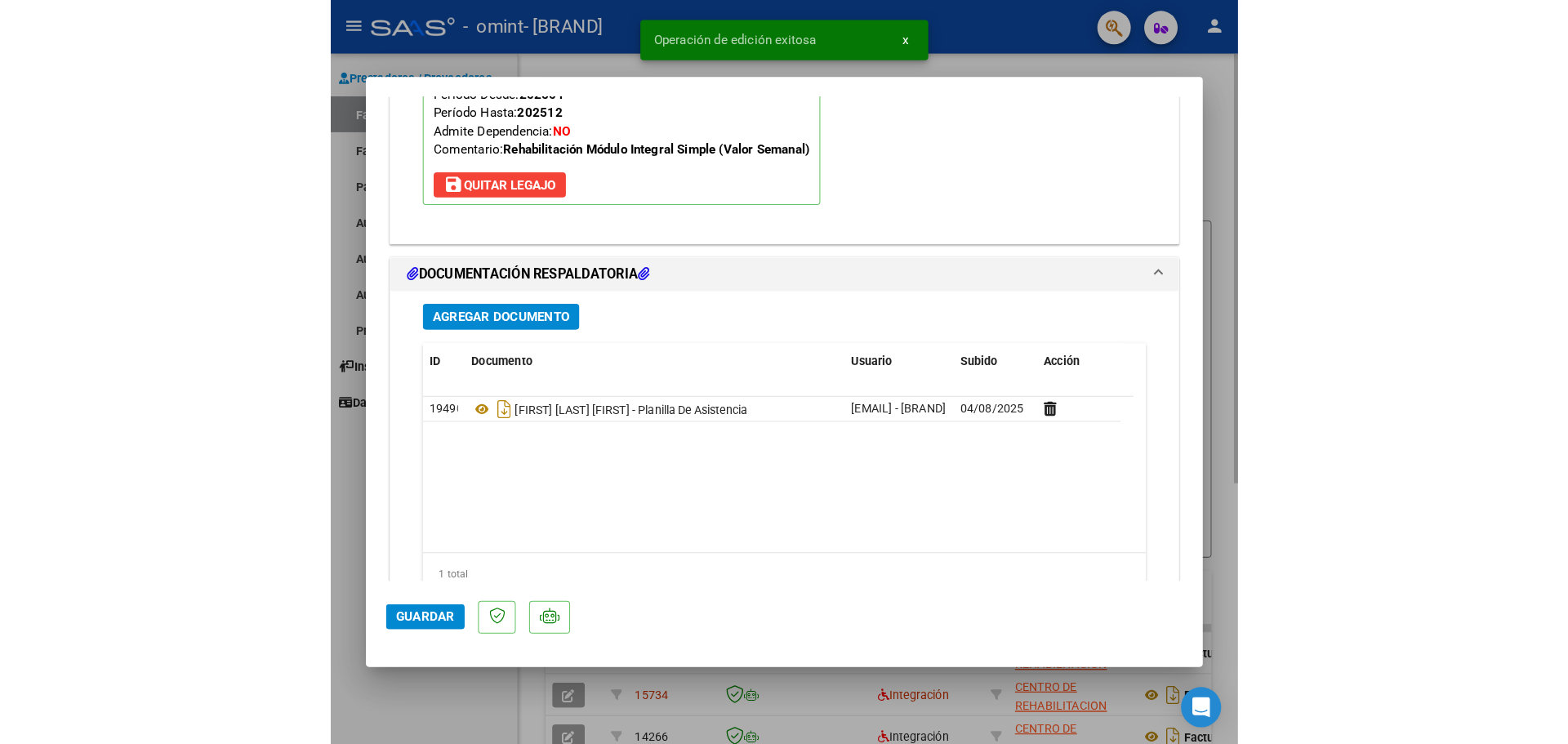 scroll, scrollTop: 1480, scrollLeft: 0, axis: vertical 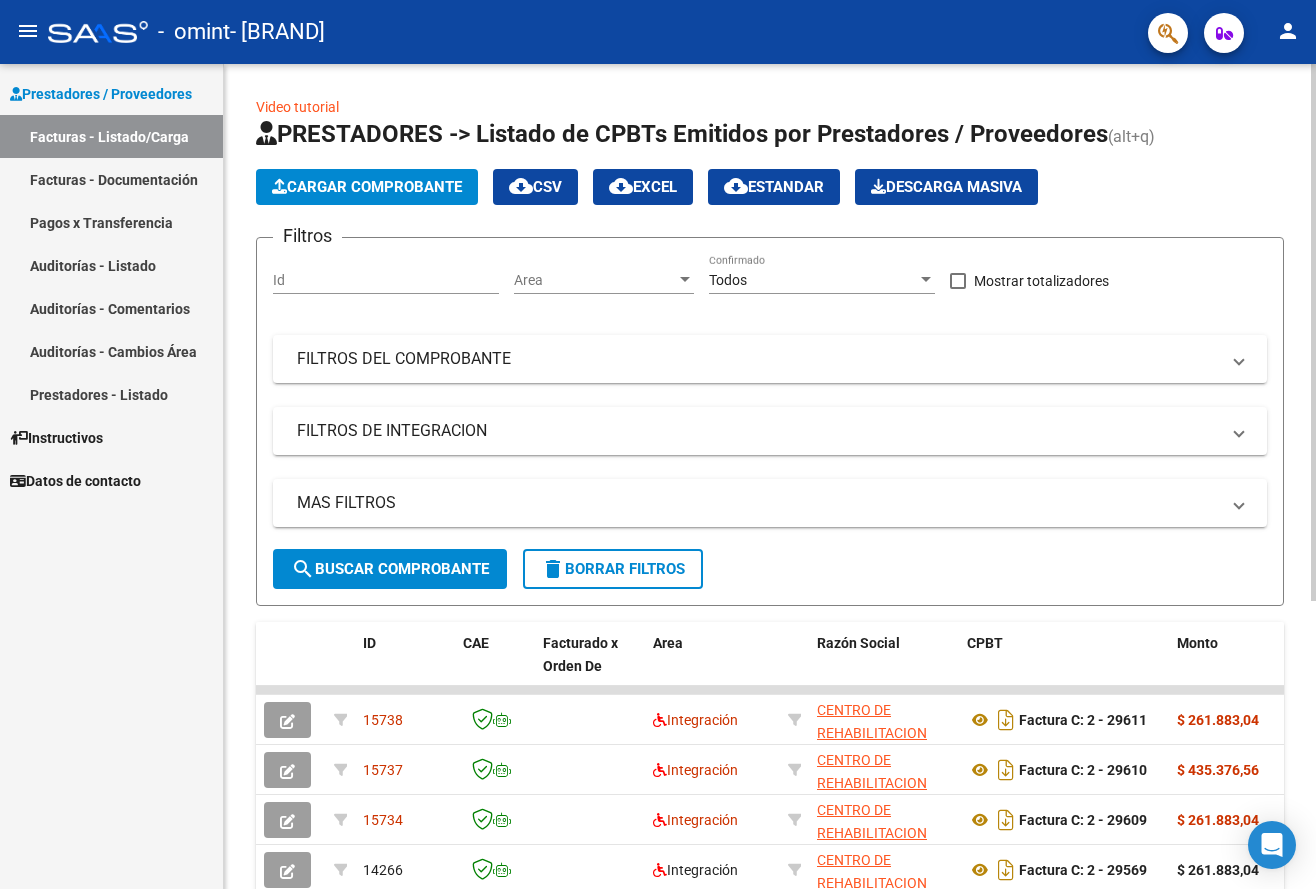 click on "Filtros Id Area Area Todos Confirmado   Mostrar totalizadores   FILTROS DEL COMPROBANTE  Comprobante Tipo Comprobante Tipo Start date – End date Fec. Comprobante Desde / Hasta Días Emisión Desde(cant. días) Días Emisión Hasta(cant. días) CUIT / Razón Social Pto. Venta Nro. Comprobante Código SSS CAE Válido CAE Válido Todos Cargado Módulo Hosp. Todos Tiene facturacion Apócrifa Hospital Refes  FILTROS DE INTEGRACION  Período De Prestación Campos del Archivo de Rendición Devuelto x SSS (dr_envio) Todos Rendido x SSS (dr_envio) Tipo de Registro Tipo de Registro Período Presentación Período Presentación Campos del Legajo Asociado (preaprobación) Afiliado Legajo (cuil/nombre) Todos Solo facturas preaprobadas  MAS FILTROS  Todos Con Doc. Respaldatoria Todos Con Trazabilidad Todos Asociado a Expediente Sur Auditoría Auditoría Auditoría Id Start date – End date Auditoría Confirmada Desde / Hasta Start date – End date Fec. Rec. Desde / Hasta Start date – End date Start date – End date" 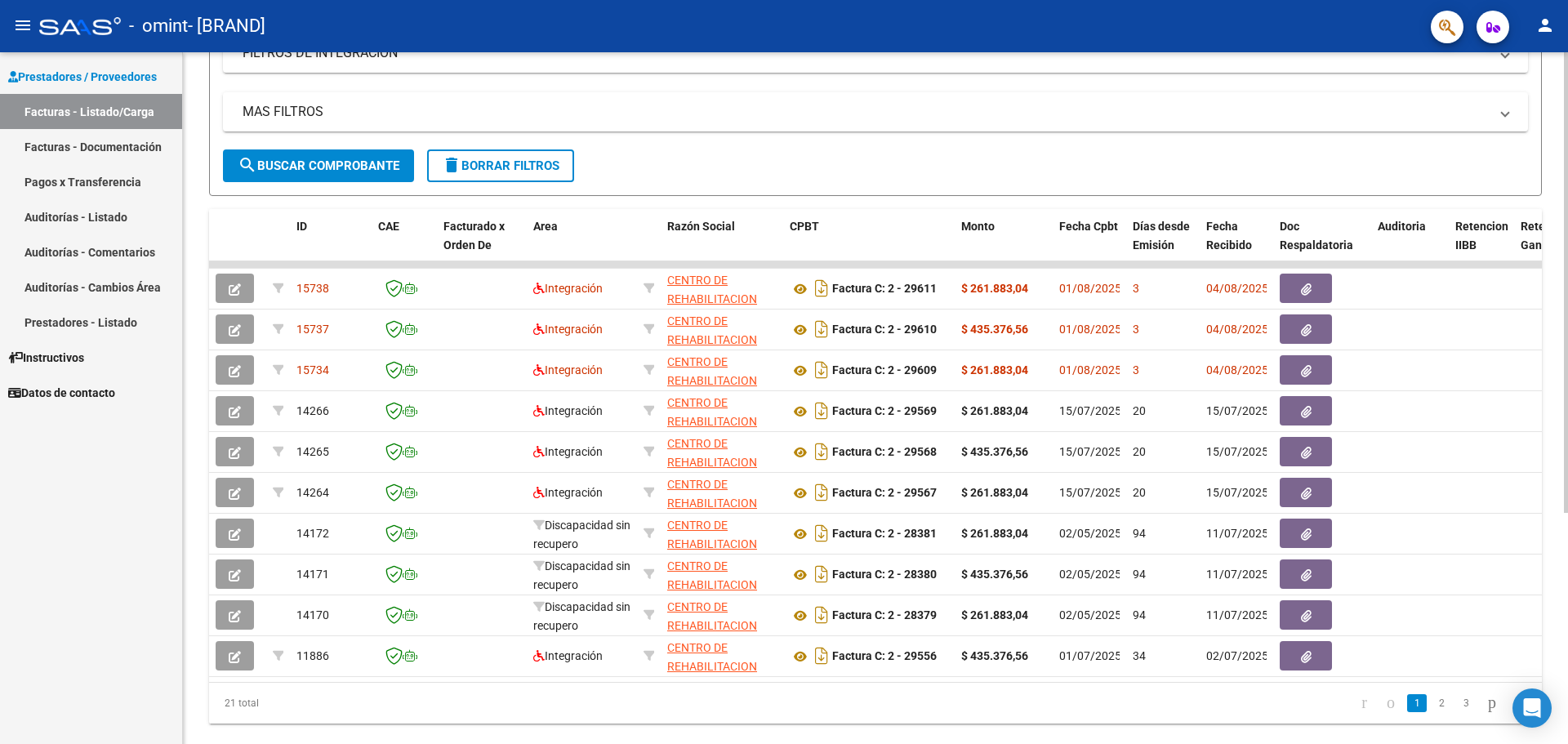 scroll, scrollTop: 327, scrollLeft: 0, axis: vertical 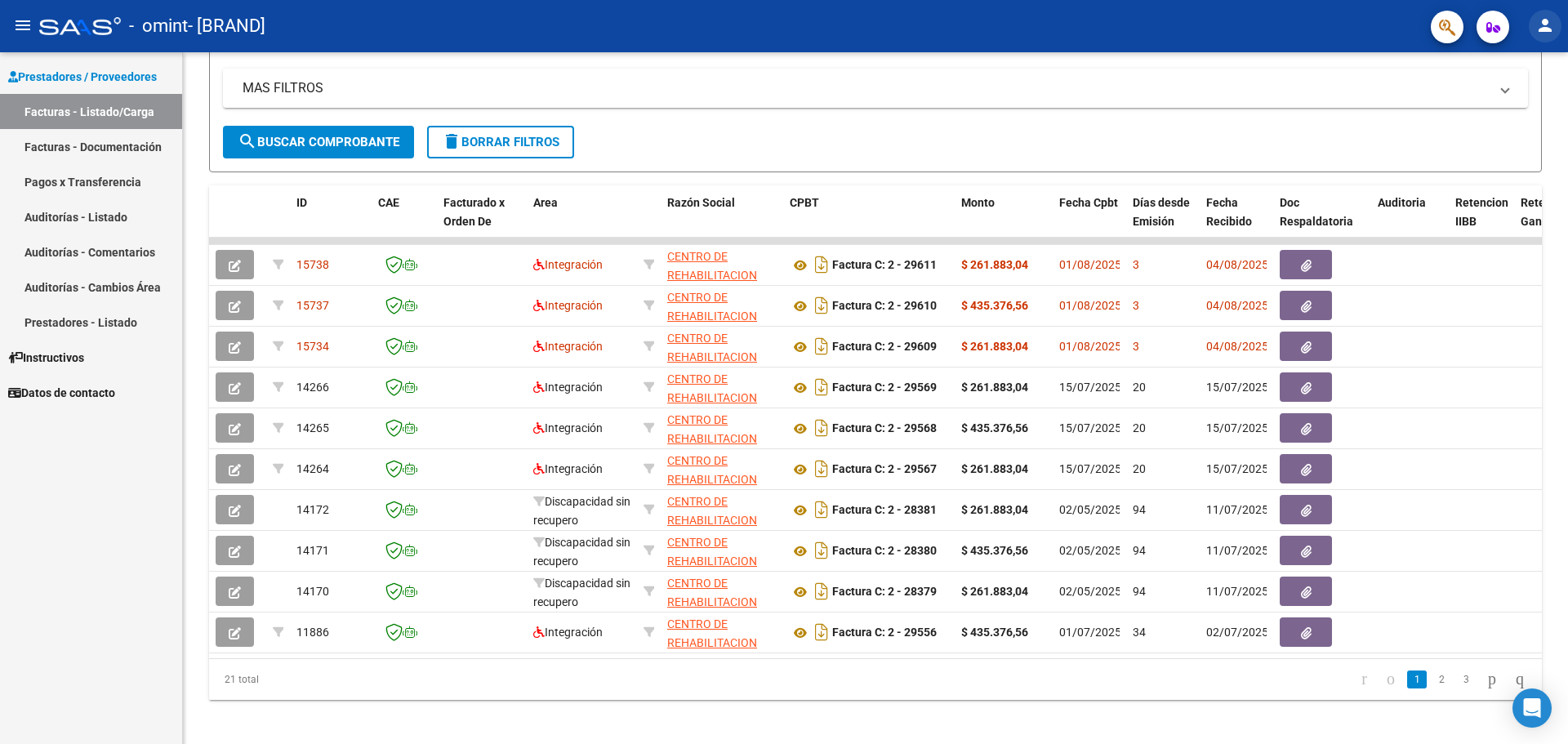 click on "person" 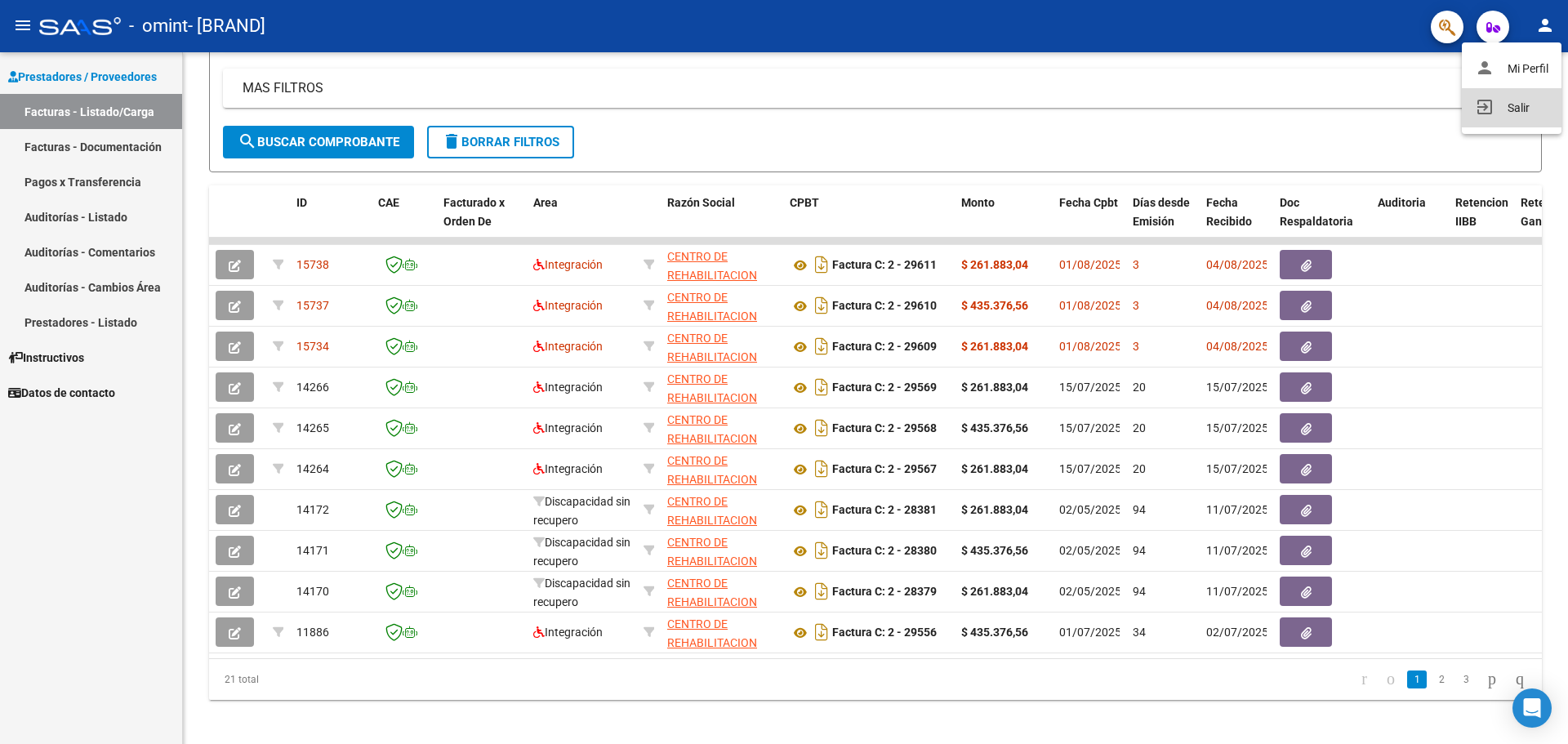 drag, startPoint x: 1531, startPoint y: 106, endPoint x: 1514, endPoint y: 105, distance: 17.029386 